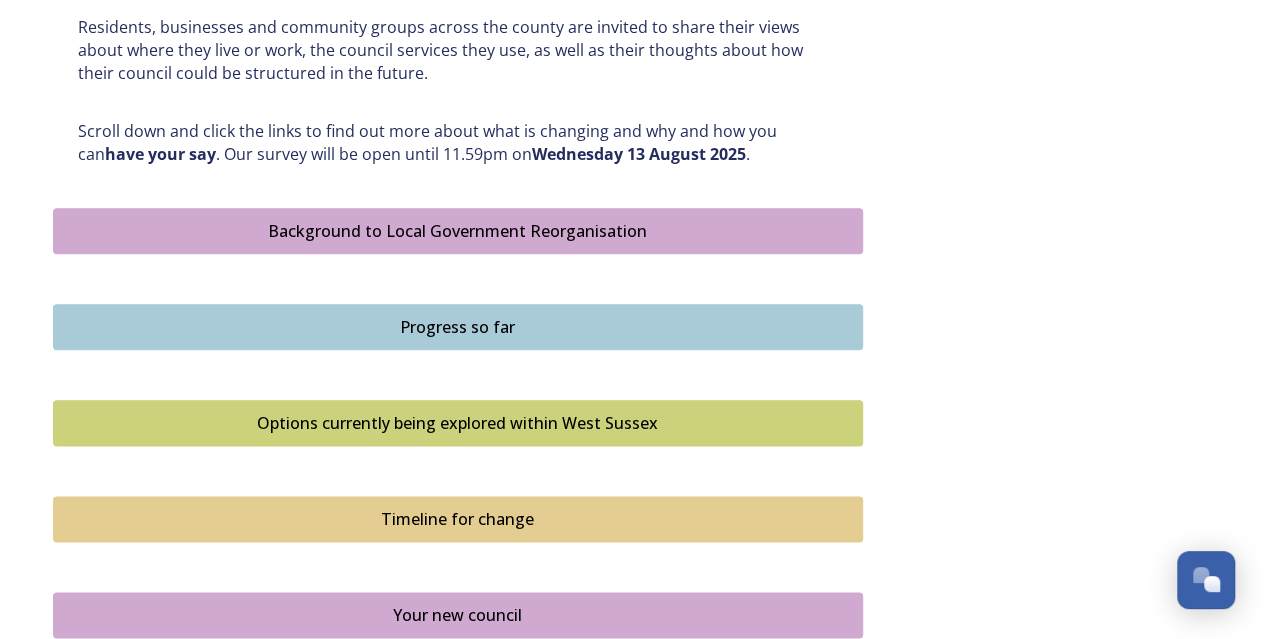 scroll, scrollTop: 1400, scrollLeft: 0, axis: vertical 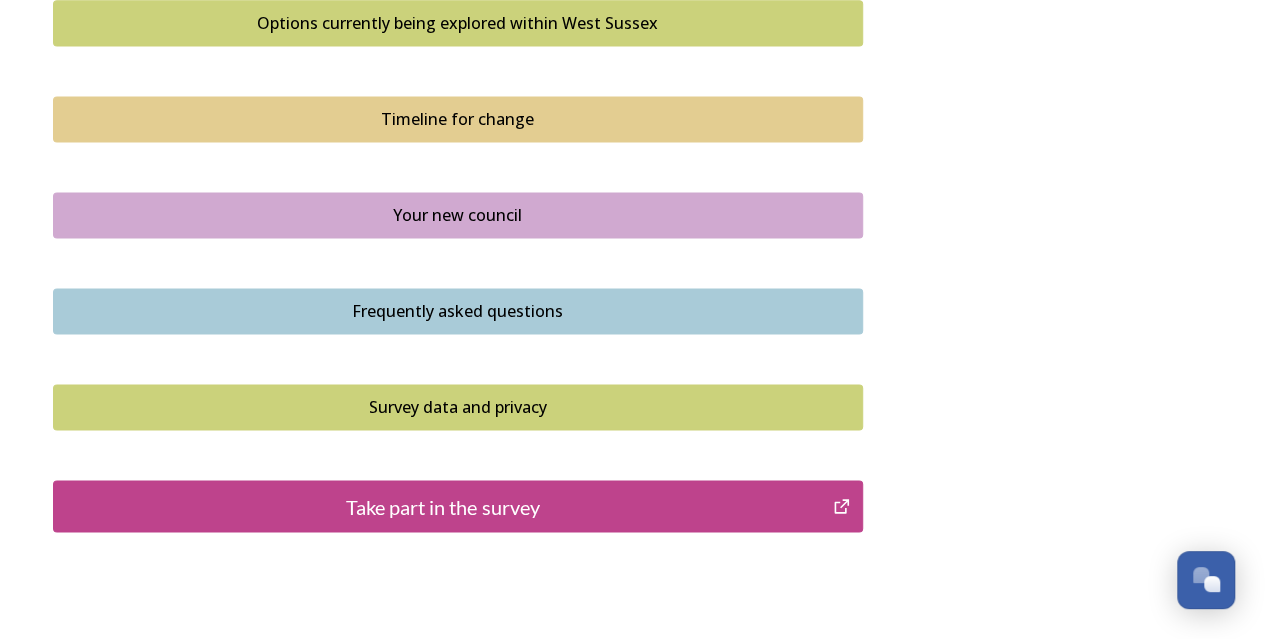 click on "Take part in the survey" at bounding box center (443, 506) 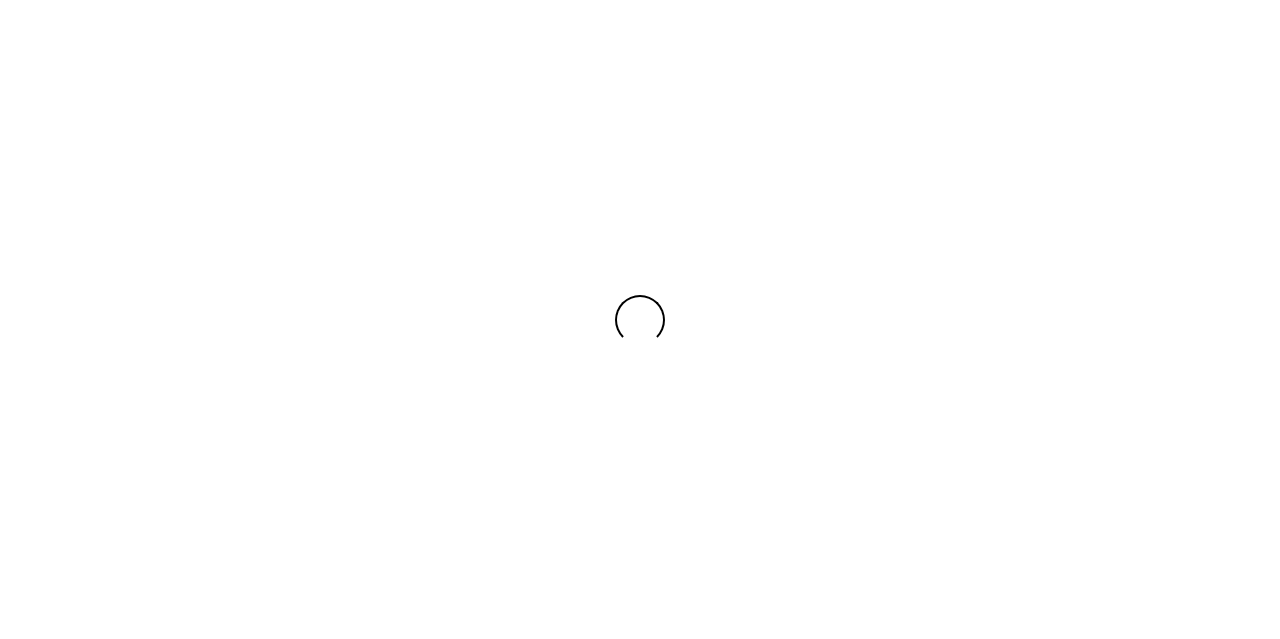 scroll, scrollTop: 0, scrollLeft: 0, axis: both 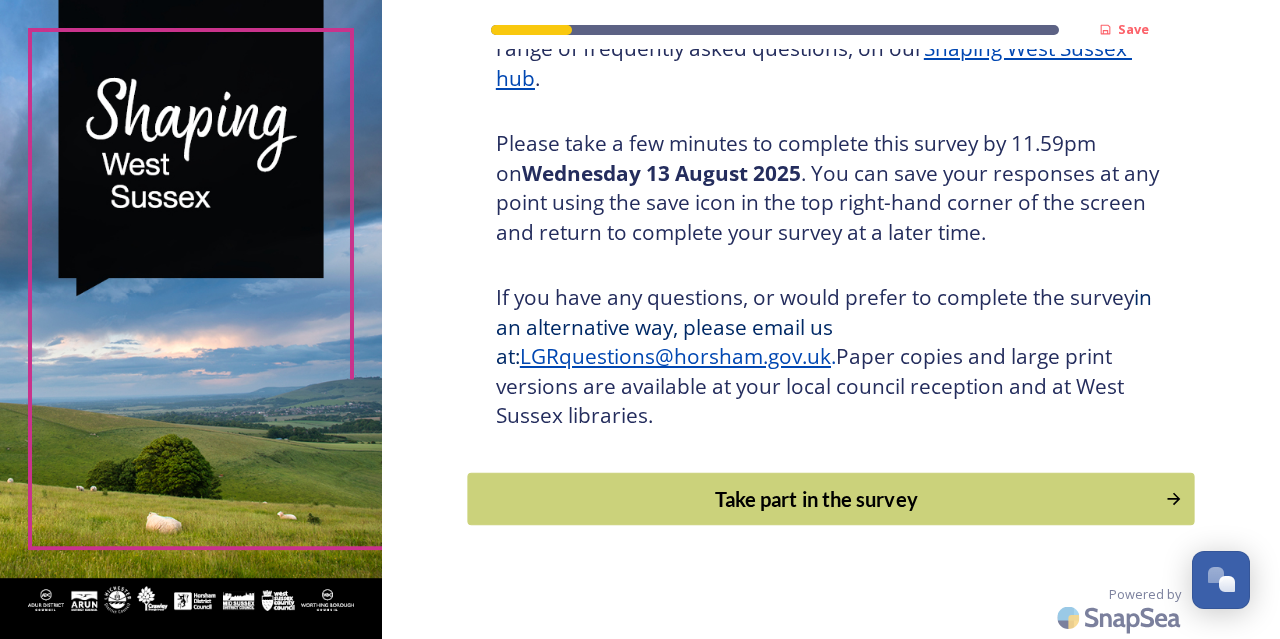 click on "Take part in the survey" at bounding box center (816, 499) 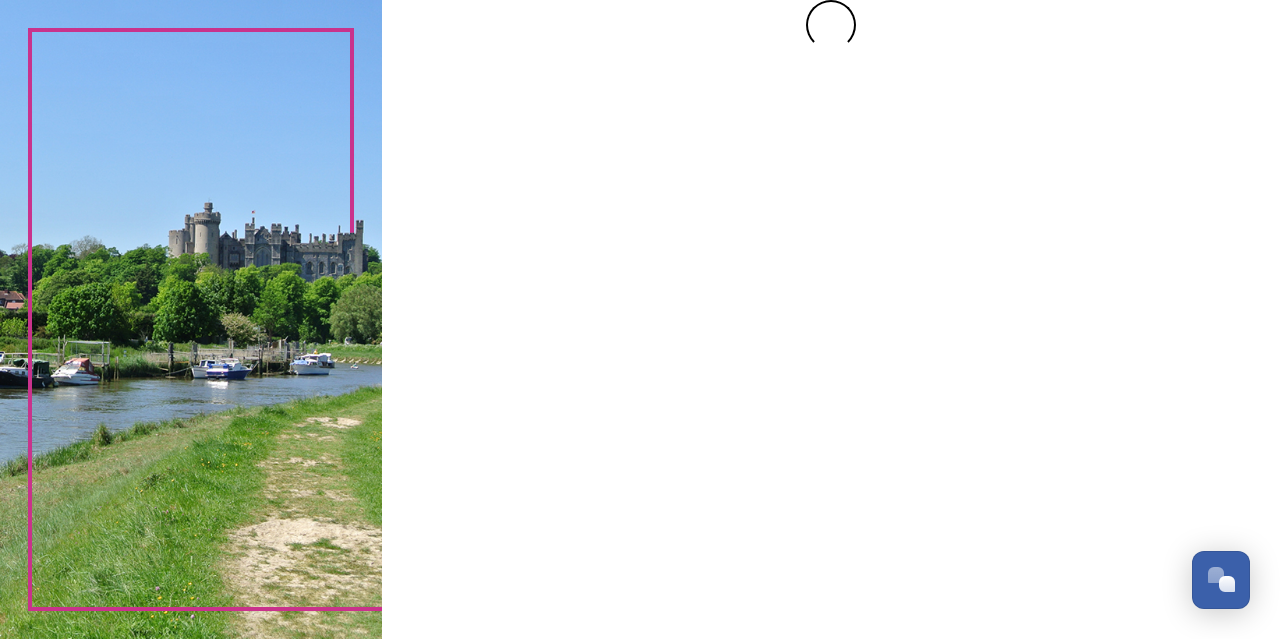 scroll, scrollTop: 0, scrollLeft: 0, axis: both 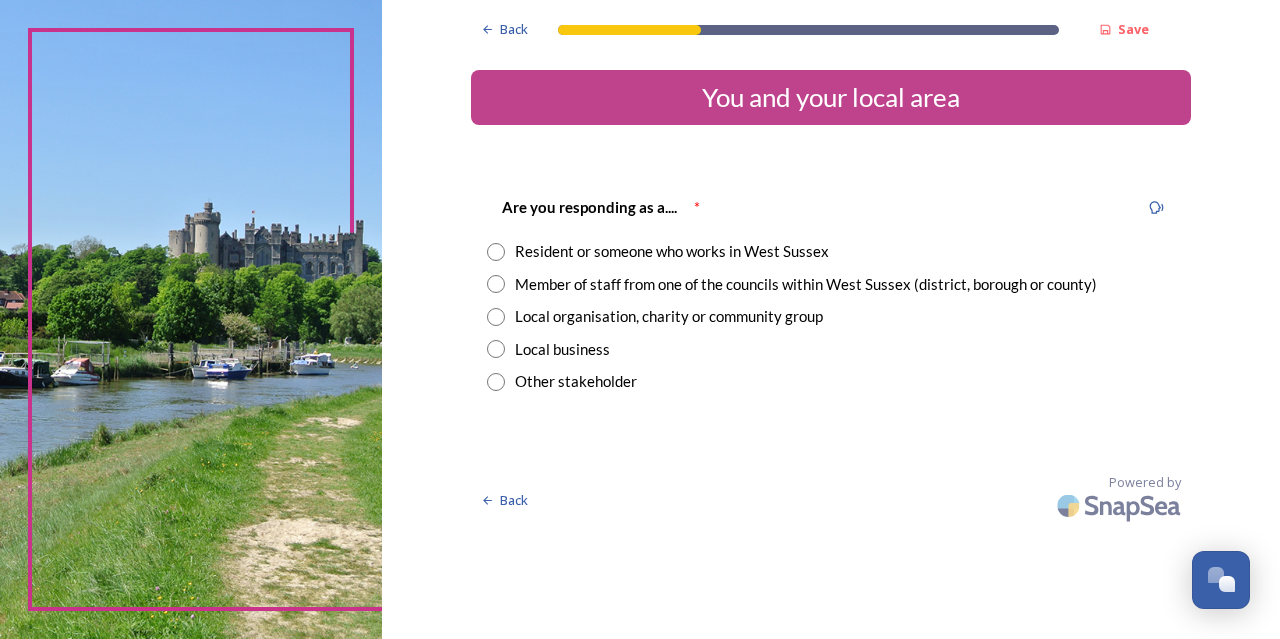 click on "Resident or someone who works in West Sussex" at bounding box center [672, 251] 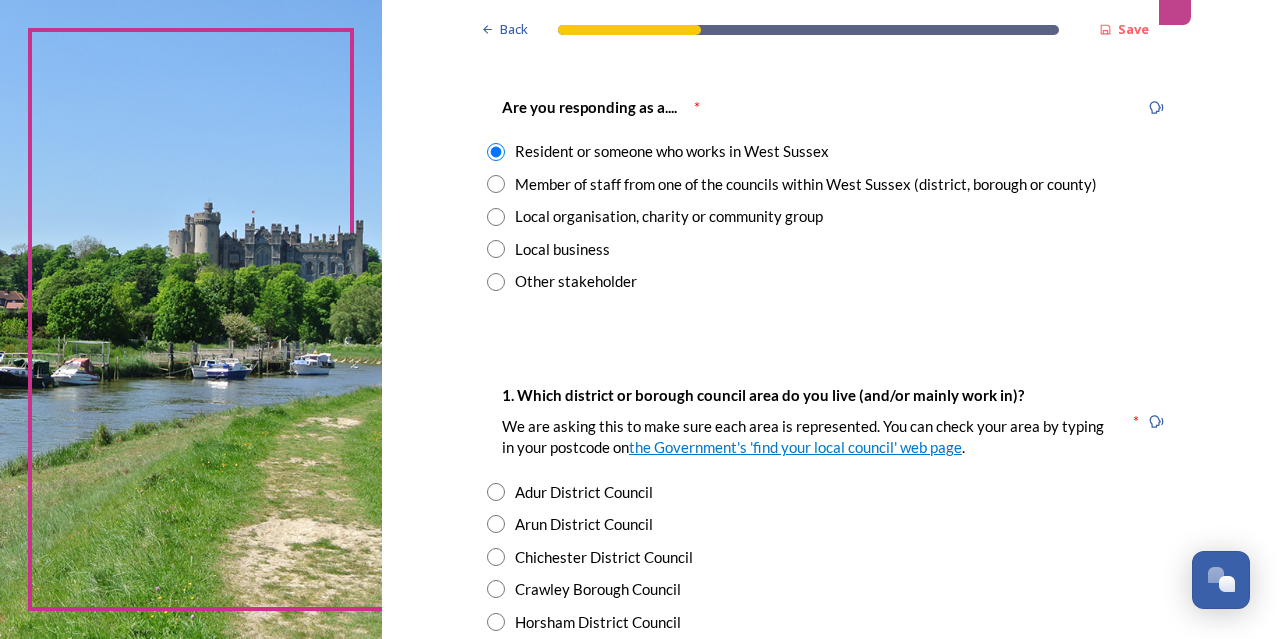 scroll, scrollTop: 300, scrollLeft: 0, axis: vertical 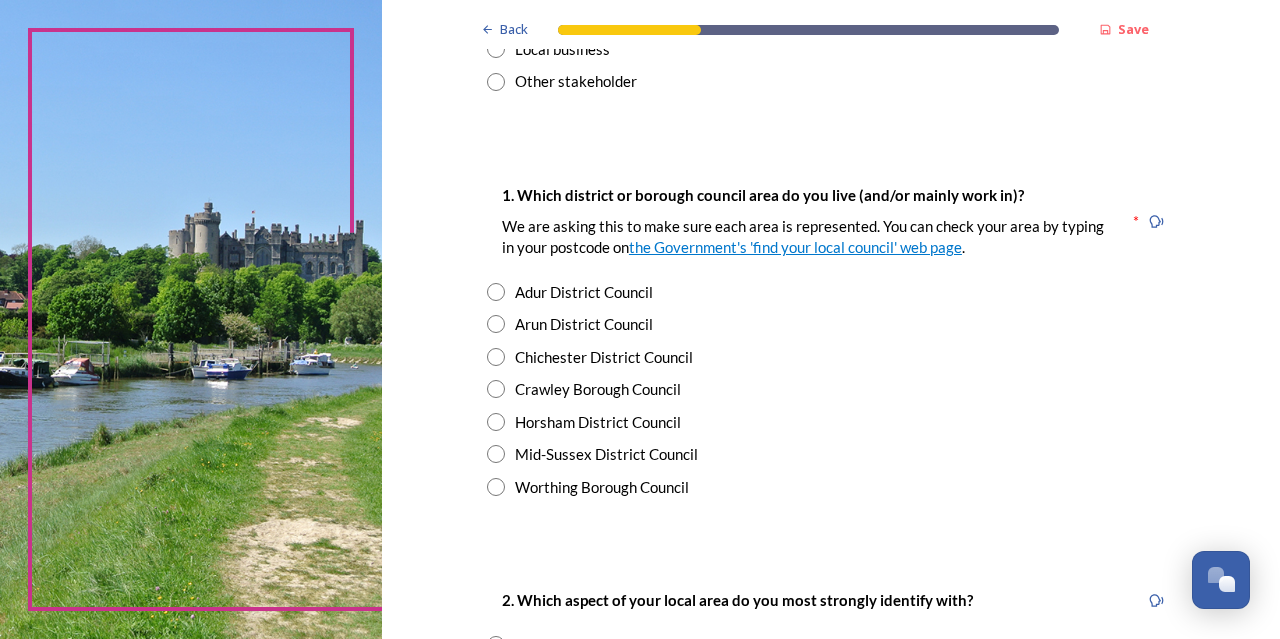click on "Arun District Council" at bounding box center (584, 324) 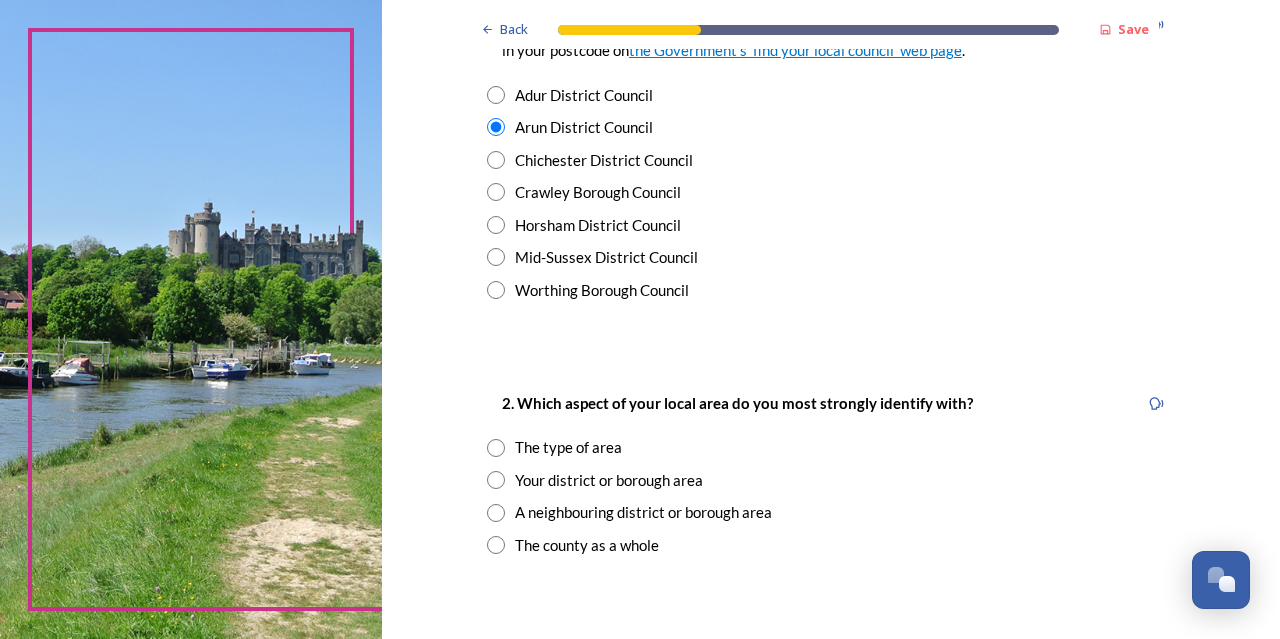 scroll, scrollTop: 500, scrollLeft: 0, axis: vertical 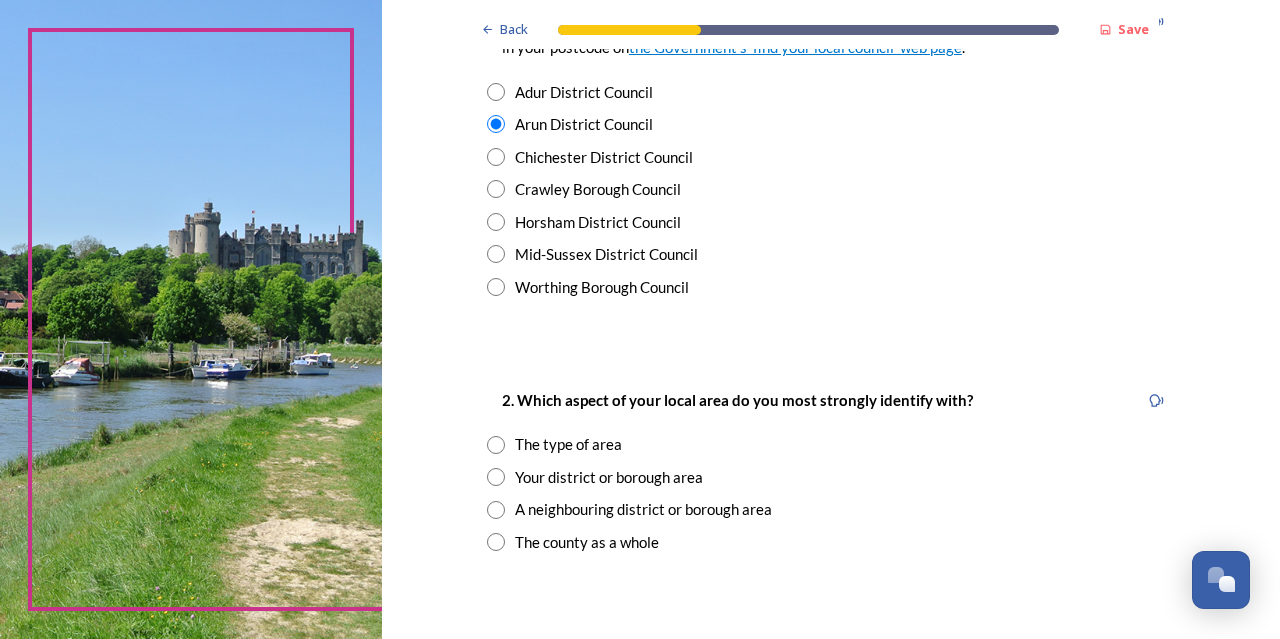 click on "The type of area" at bounding box center [568, 444] 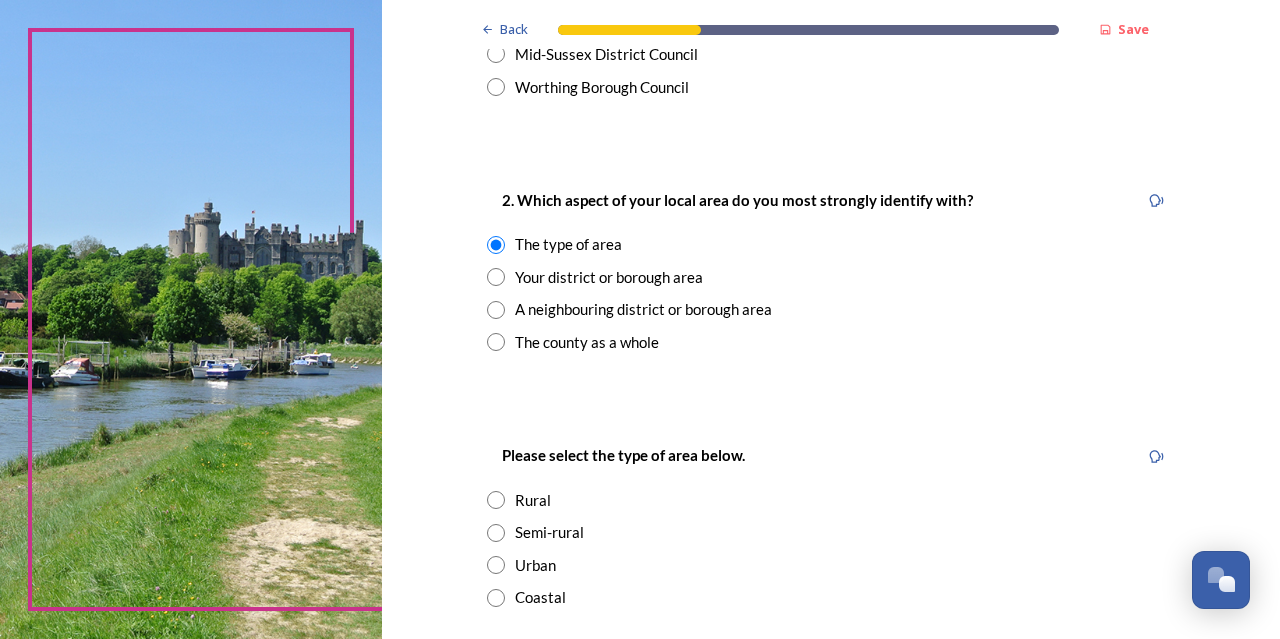 scroll, scrollTop: 900, scrollLeft: 0, axis: vertical 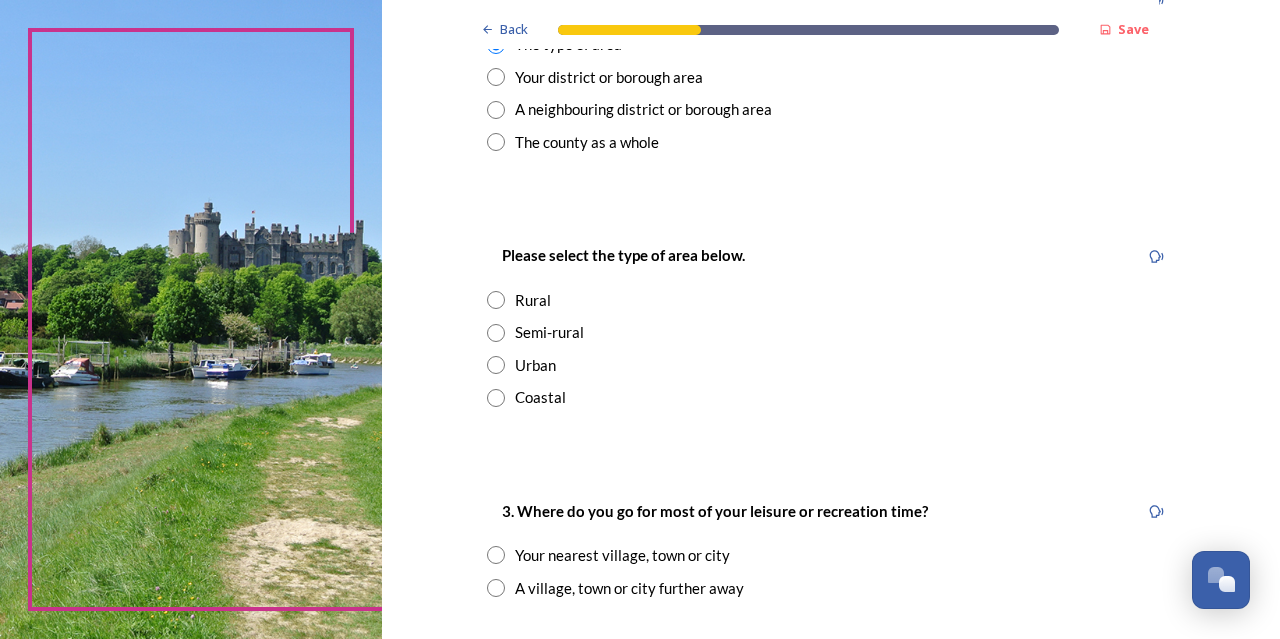 click on "Rural" at bounding box center [533, 300] 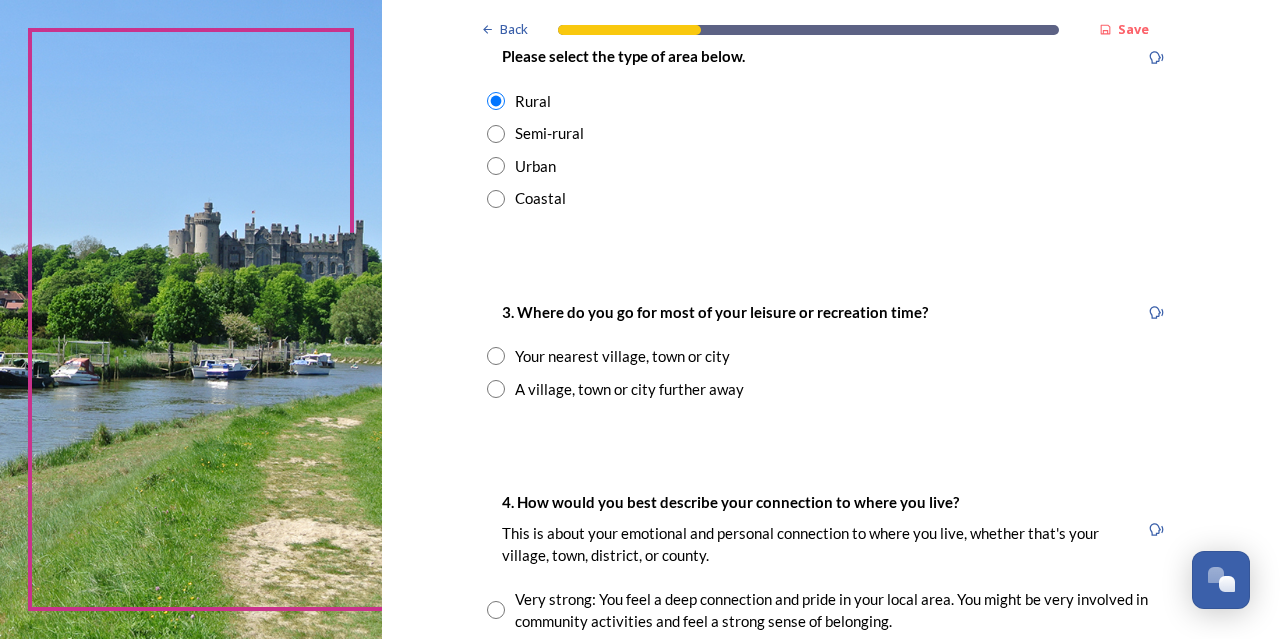 scroll, scrollTop: 1100, scrollLeft: 0, axis: vertical 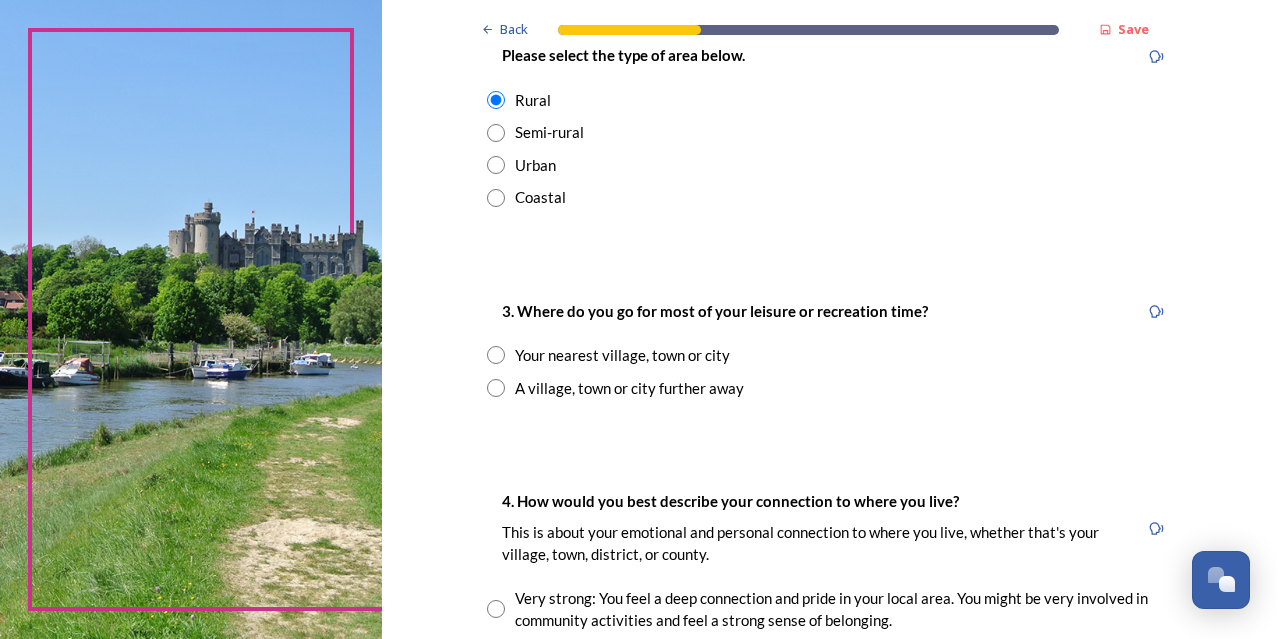 click on "Your nearest village, town or city" at bounding box center (622, 355) 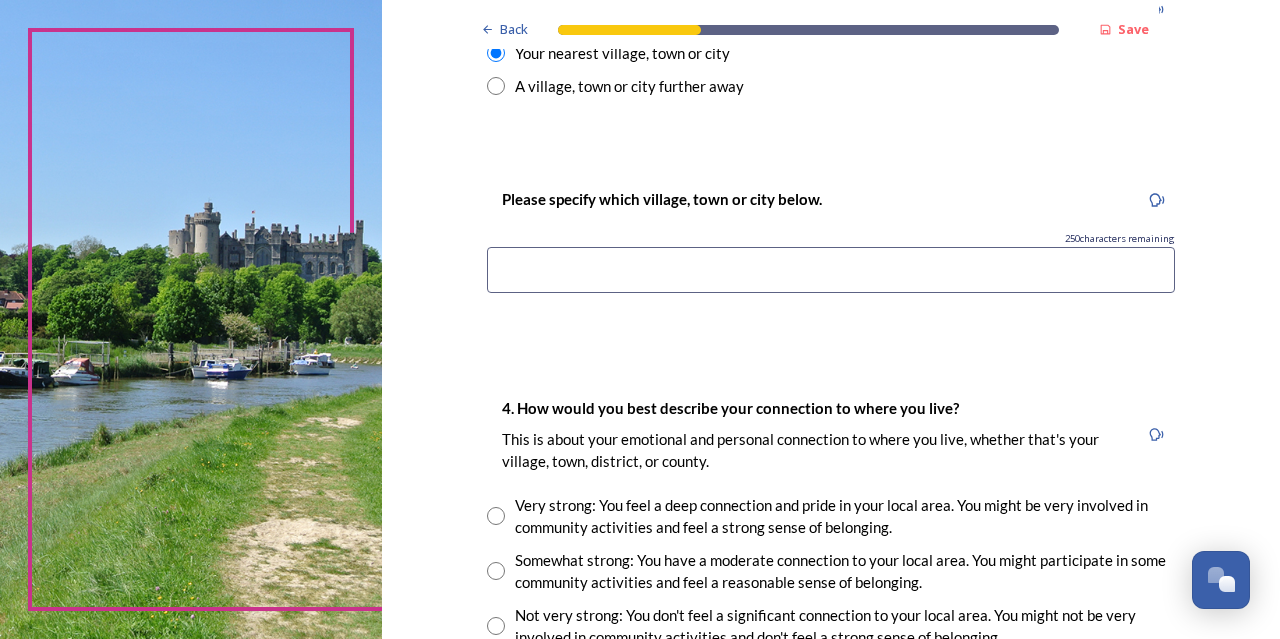 scroll, scrollTop: 1500, scrollLeft: 0, axis: vertical 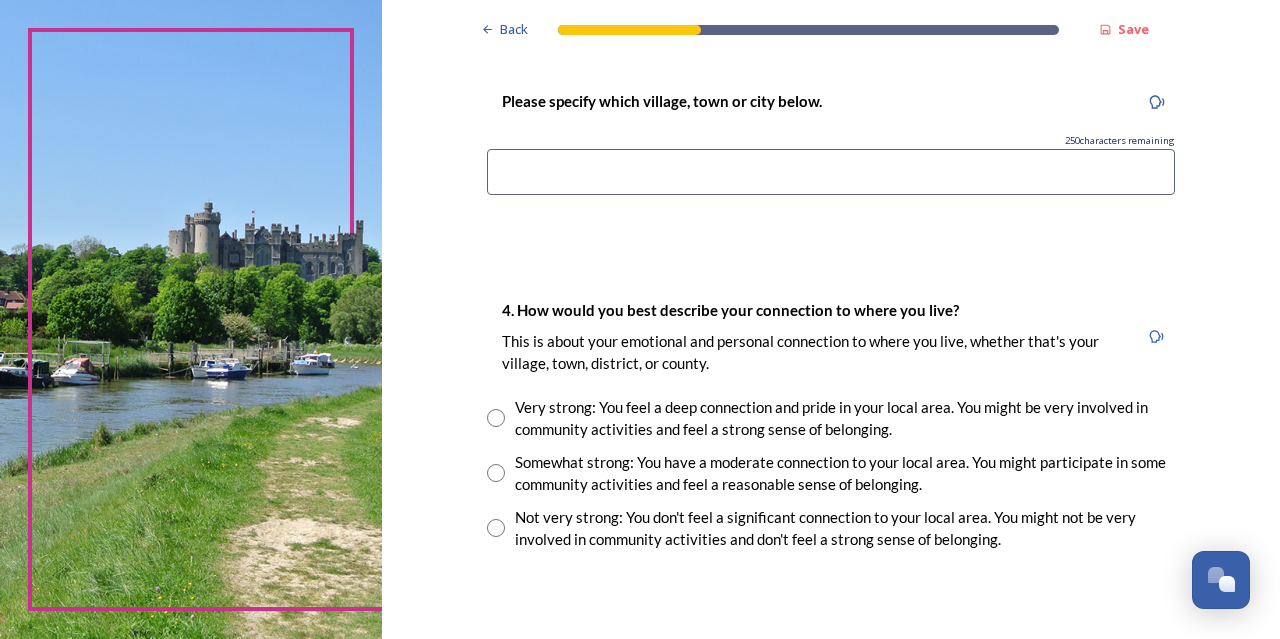 click on "Not very strong: You don't feel a significant connection to your local area. You might not be very involved in community activities and don't feel a strong sense of belonging." at bounding box center [845, 528] 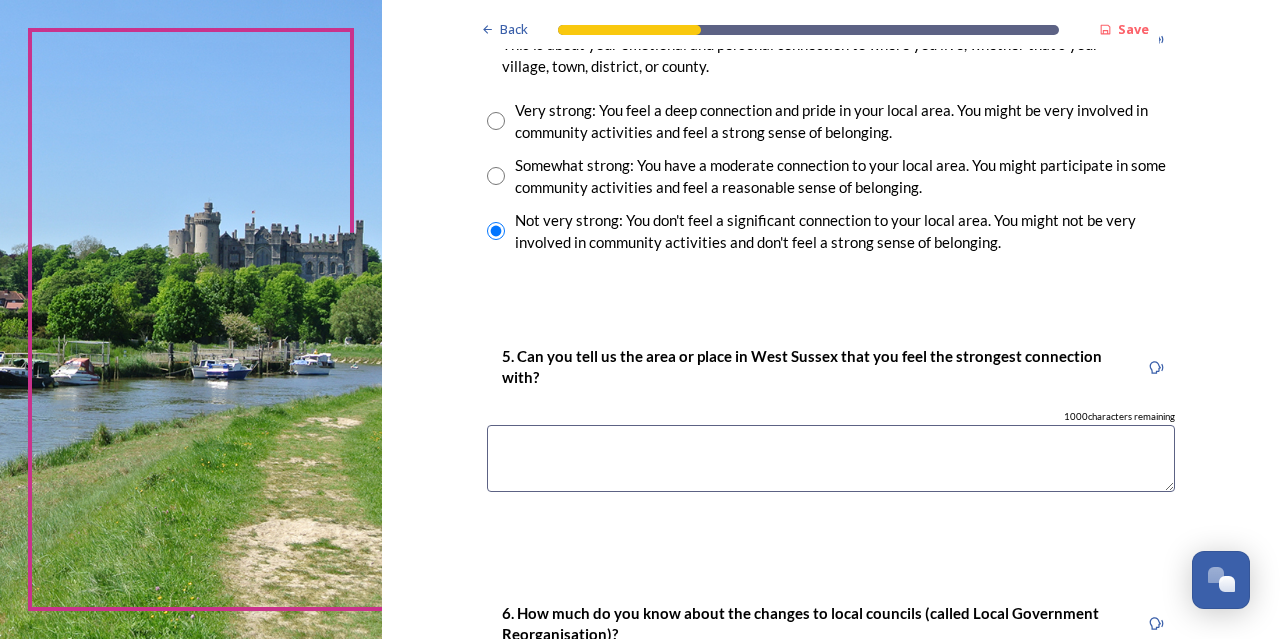 scroll, scrollTop: 1900, scrollLeft: 0, axis: vertical 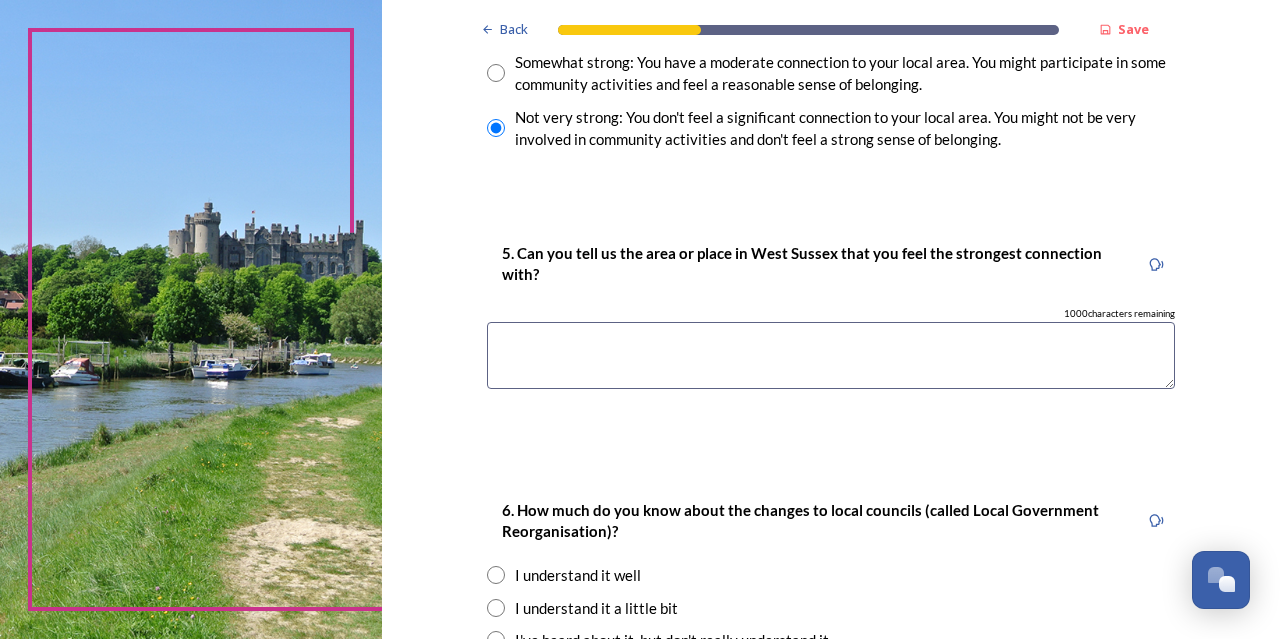 click at bounding box center [831, 355] 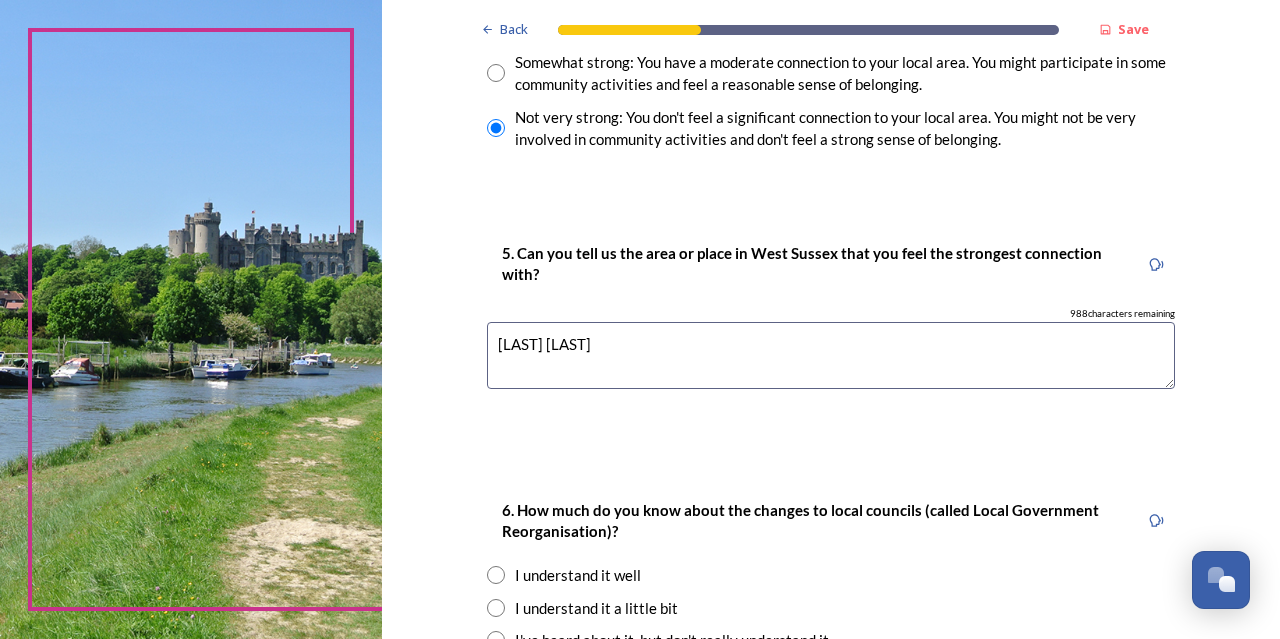type on "[LAST] [LAST]" 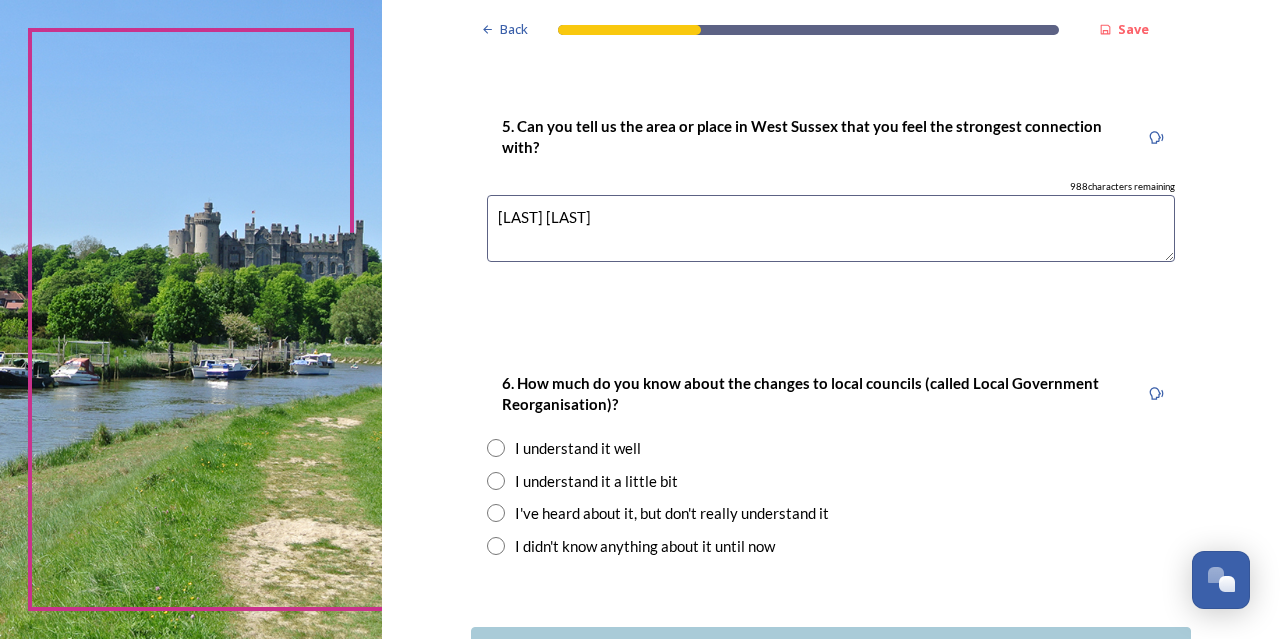 scroll, scrollTop: 2100, scrollLeft: 0, axis: vertical 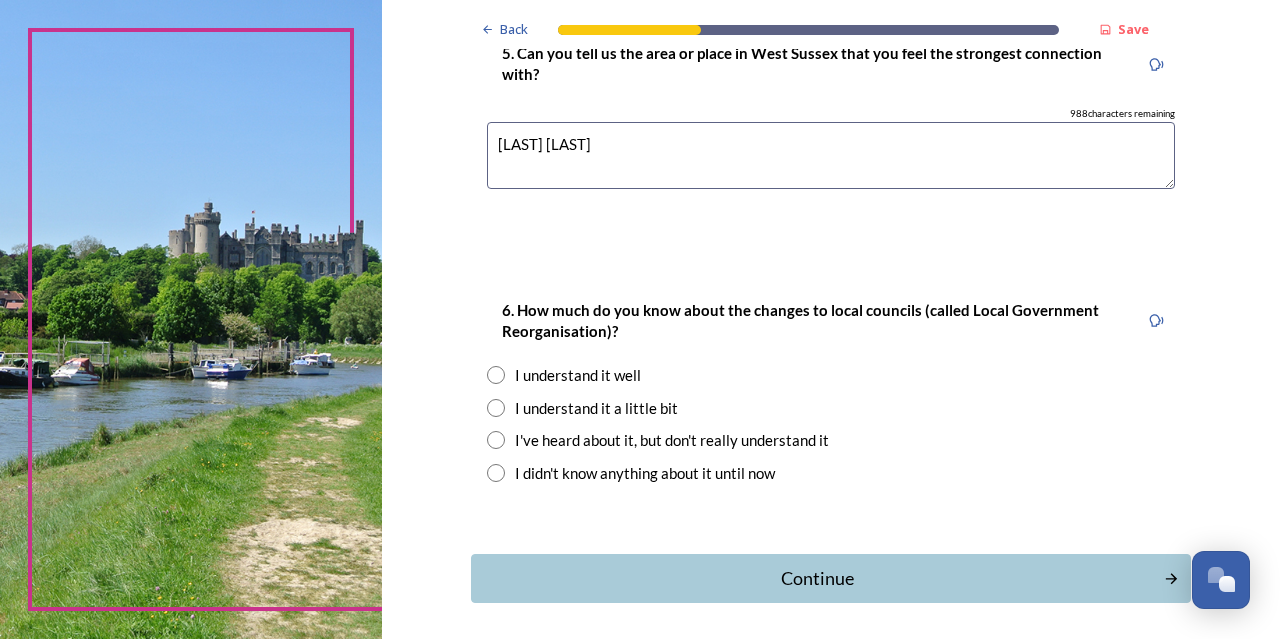 click on "I understand it well" at bounding box center [578, 375] 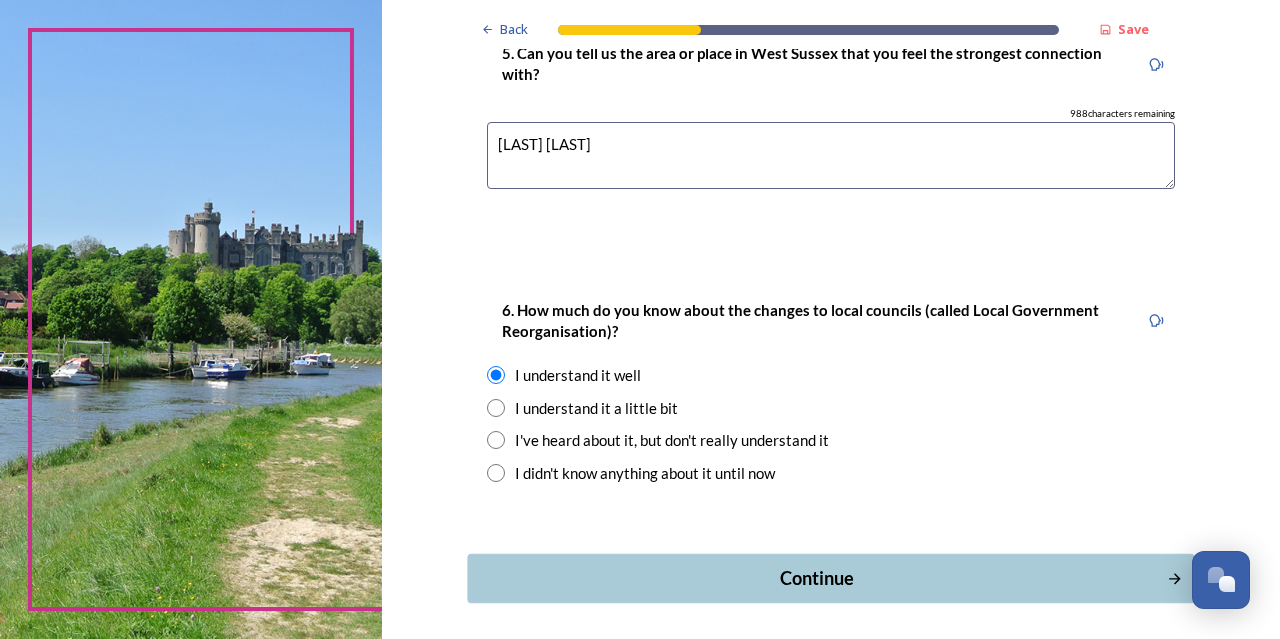 click on "Continue" at bounding box center [816, 578] 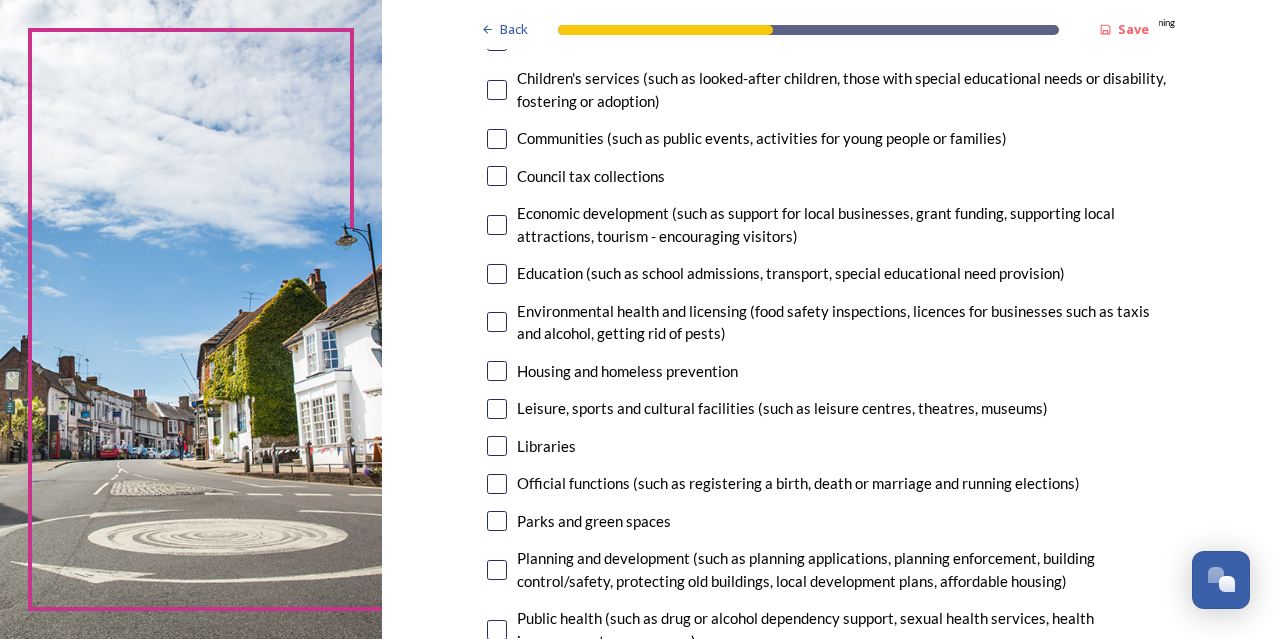 scroll, scrollTop: 300, scrollLeft: 0, axis: vertical 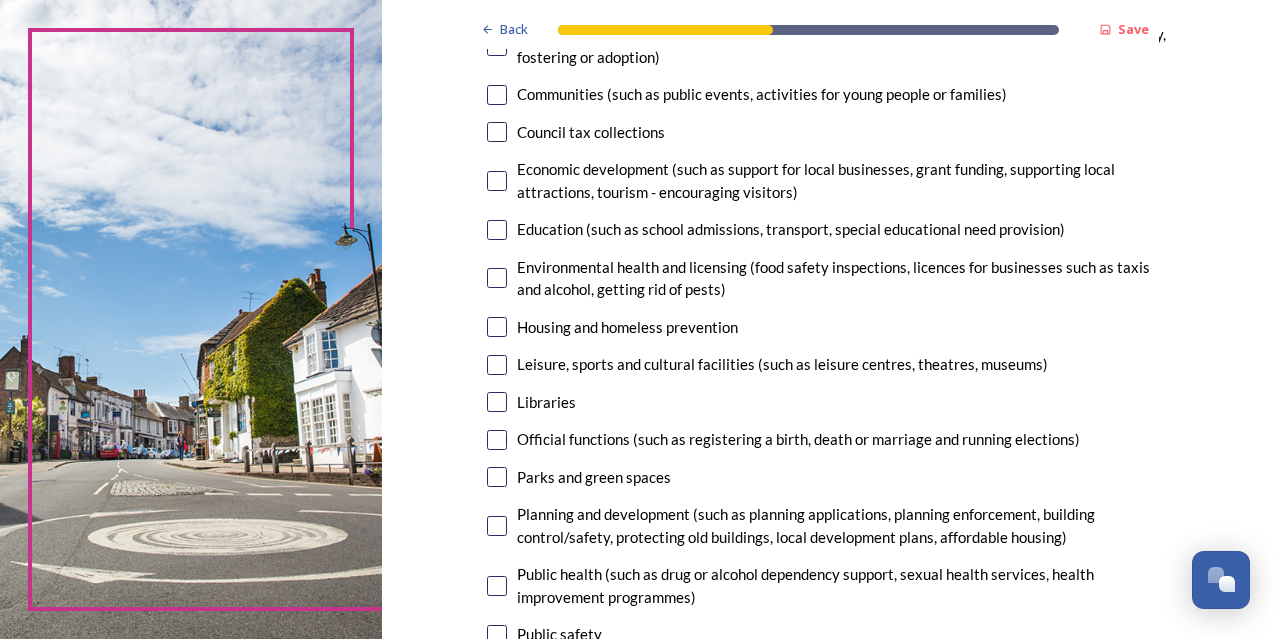 click at bounding box center (497, 526) 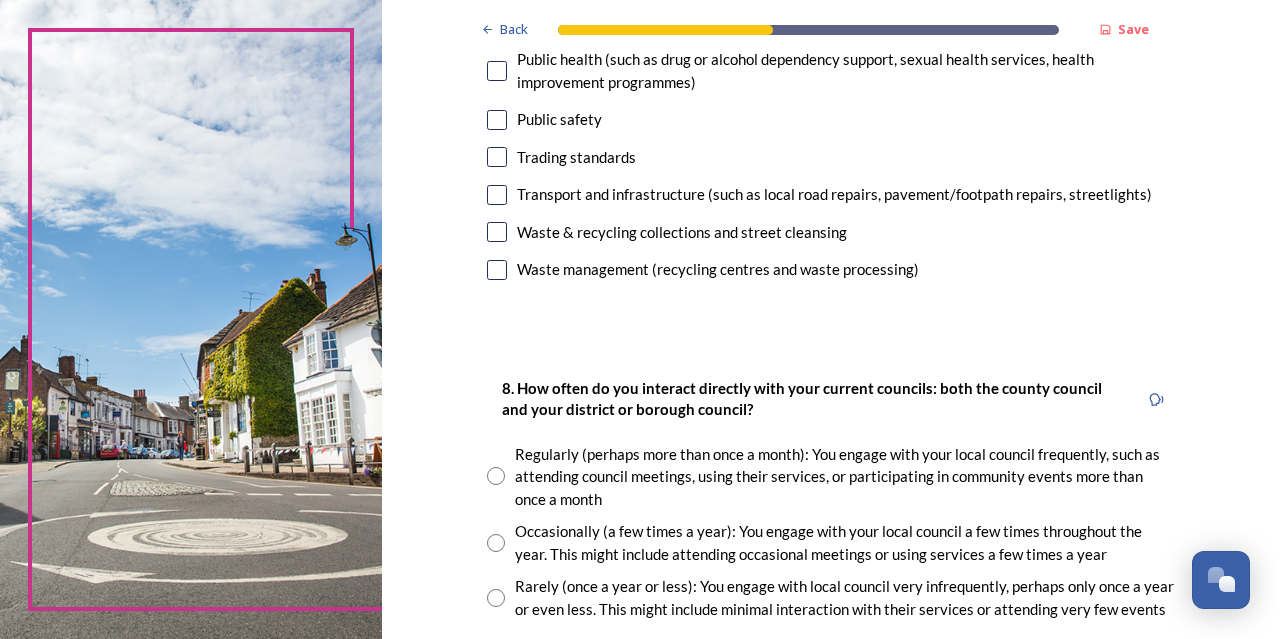 scroll, scrollTop: 900, scrollLeft: 0, axis: vertical 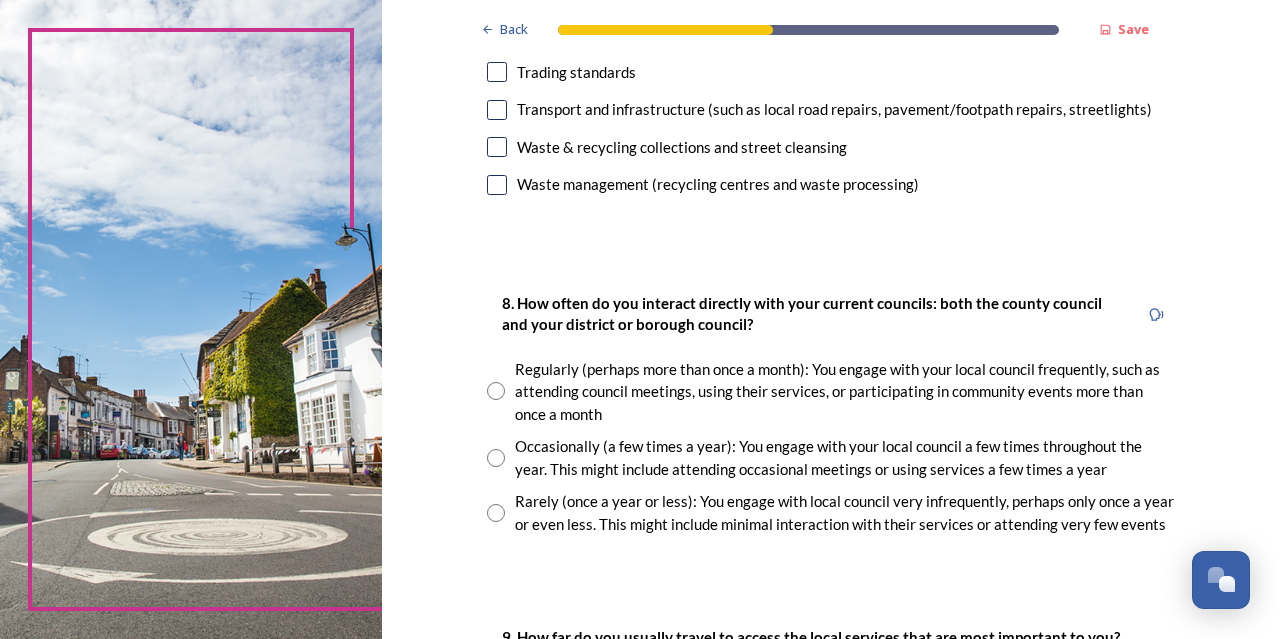 click at bounding box center [496, 513] 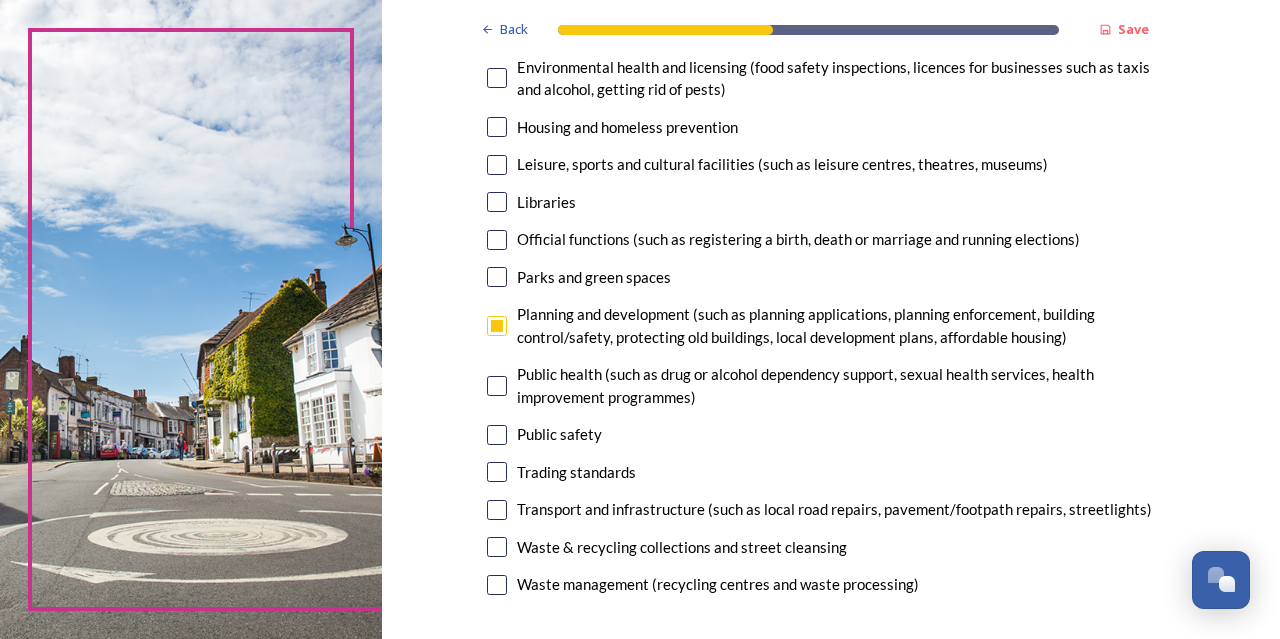 scroll, scrollTop: 400, scrollLeft: 0, axis: vertical 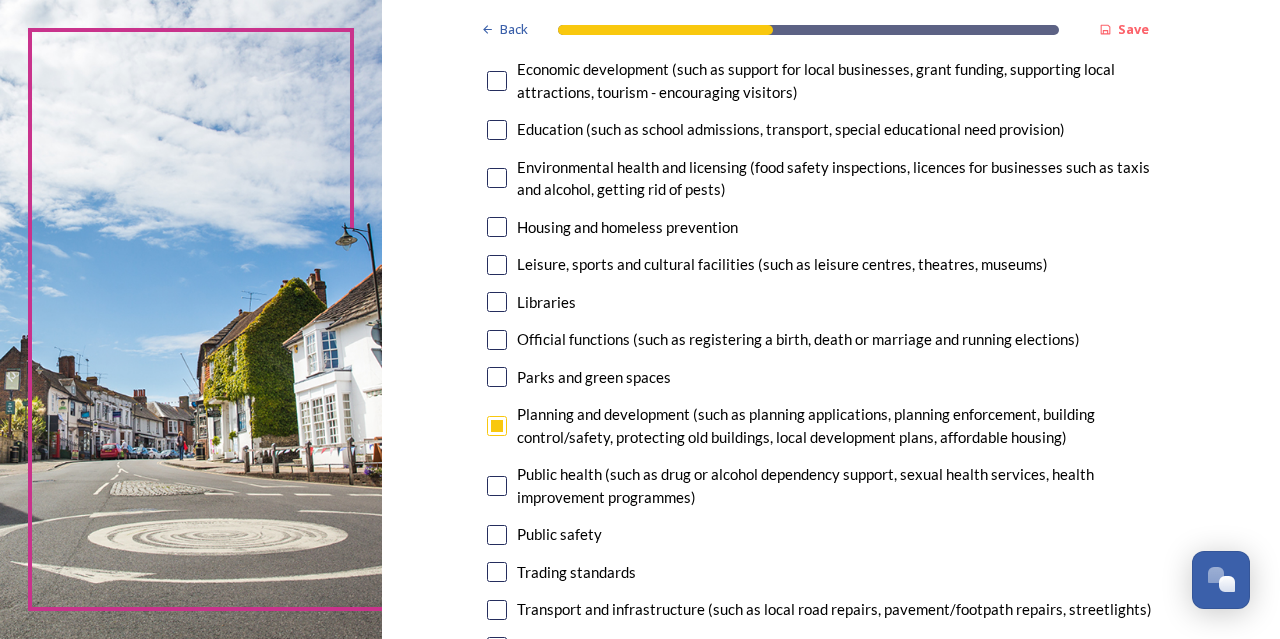 click on "Libraries" at bounding box center [831, 302] 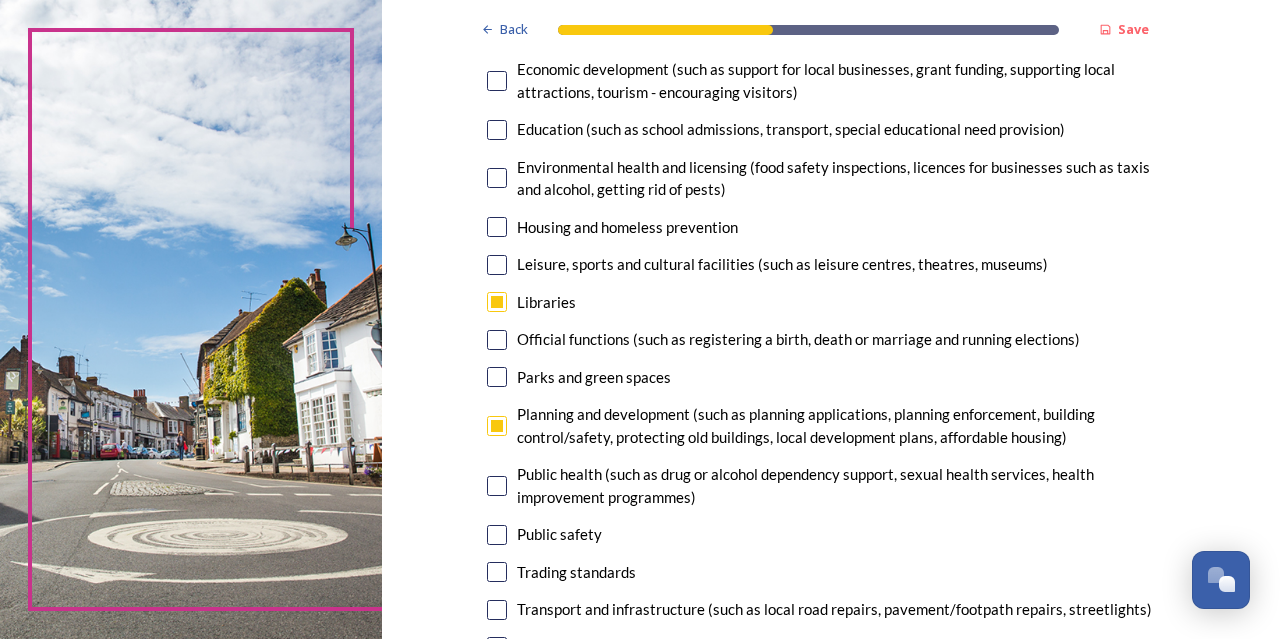checkbox on "true" 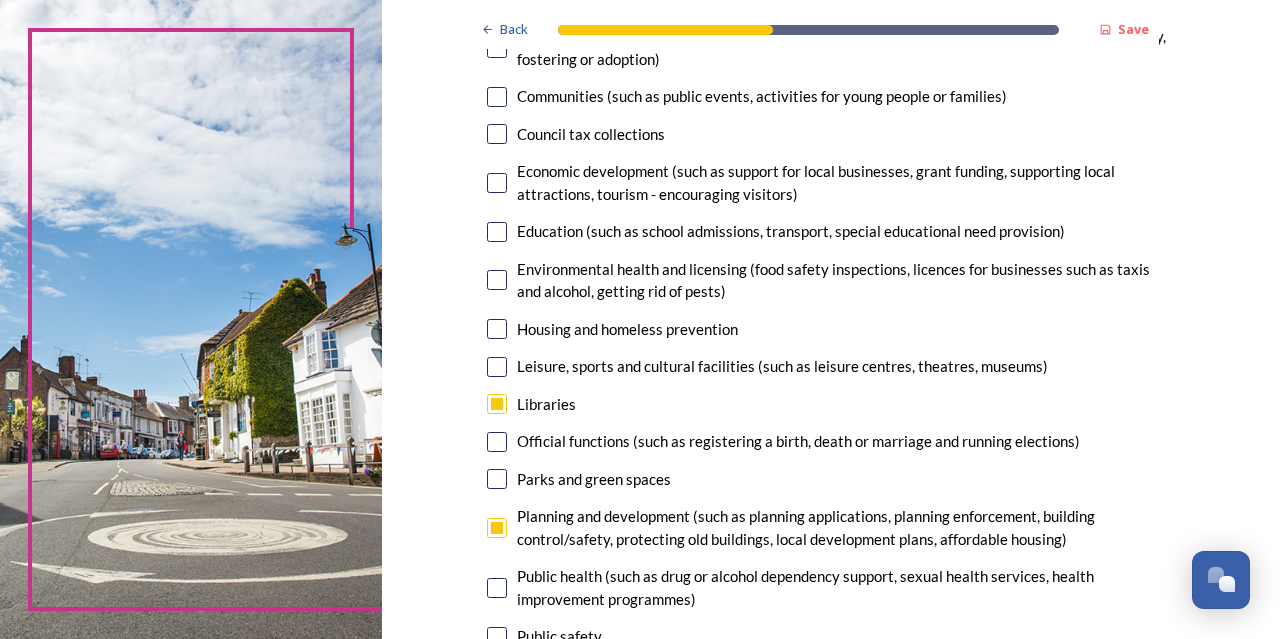 scroll, scrollTop: 300, scrollLeft: 0, axis: vertical 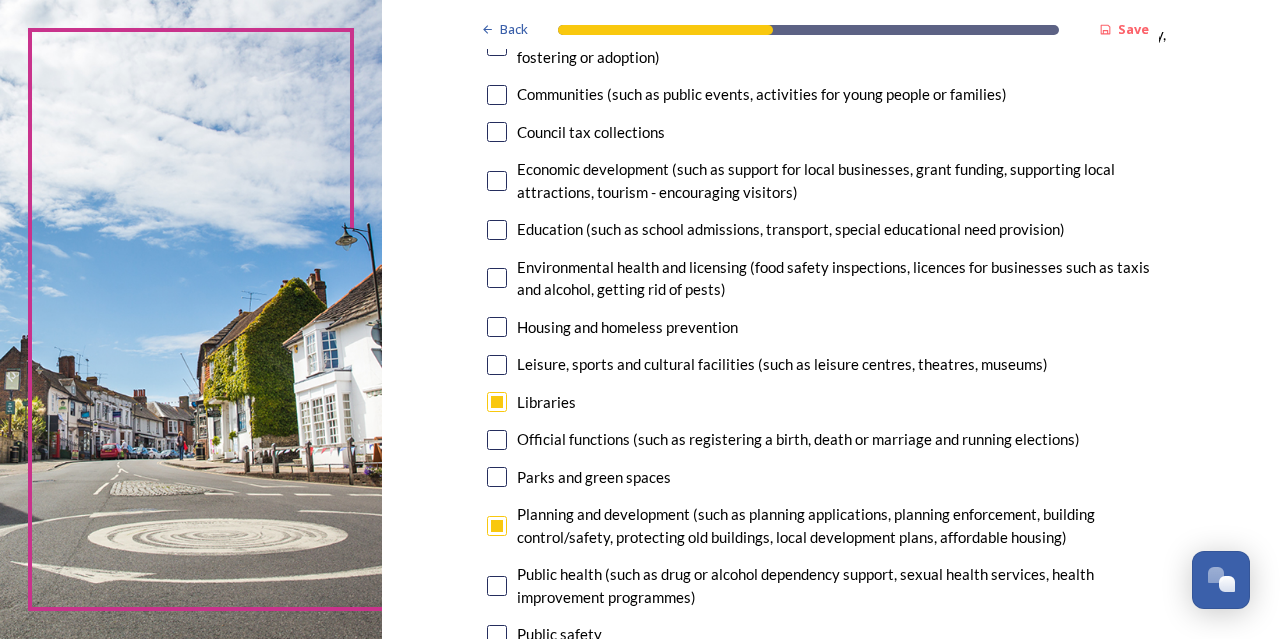 click at bounding box center (497, 278) 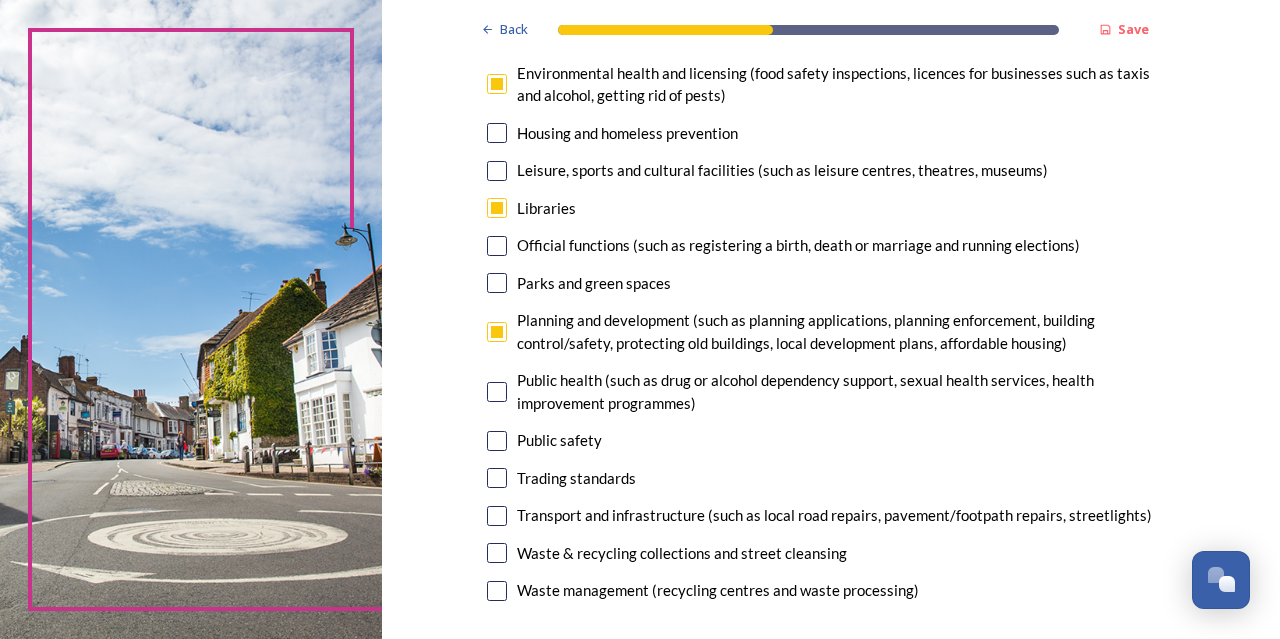 scroll, scrollTop: 500, scrollLeft: 0, axis: vertical 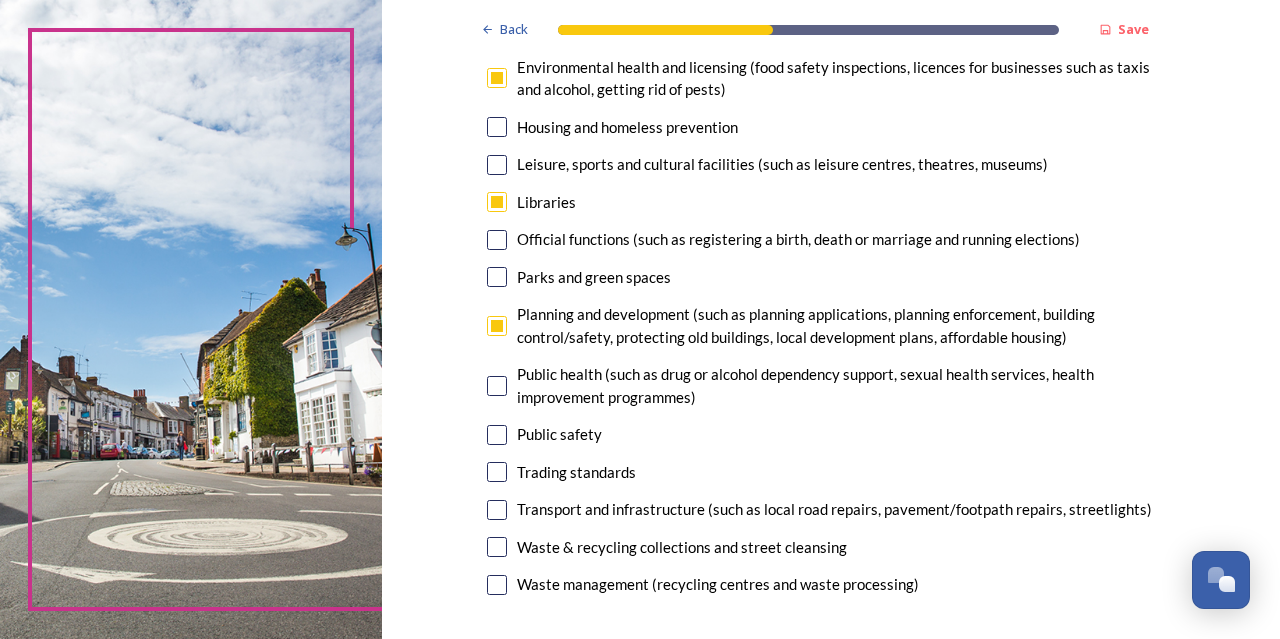 click on "Transport and infrastructure (such as local road repairs, pavement/footpath repairs, streetlights)" at bounding box center [834, 509] 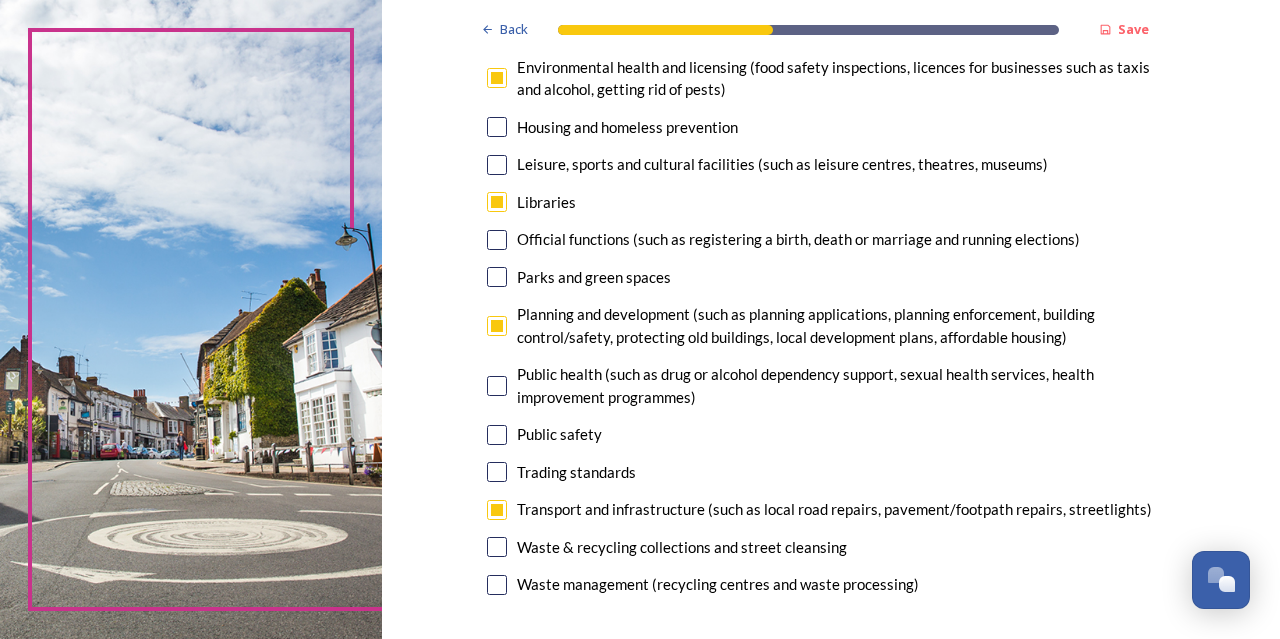 checkbox on "true" 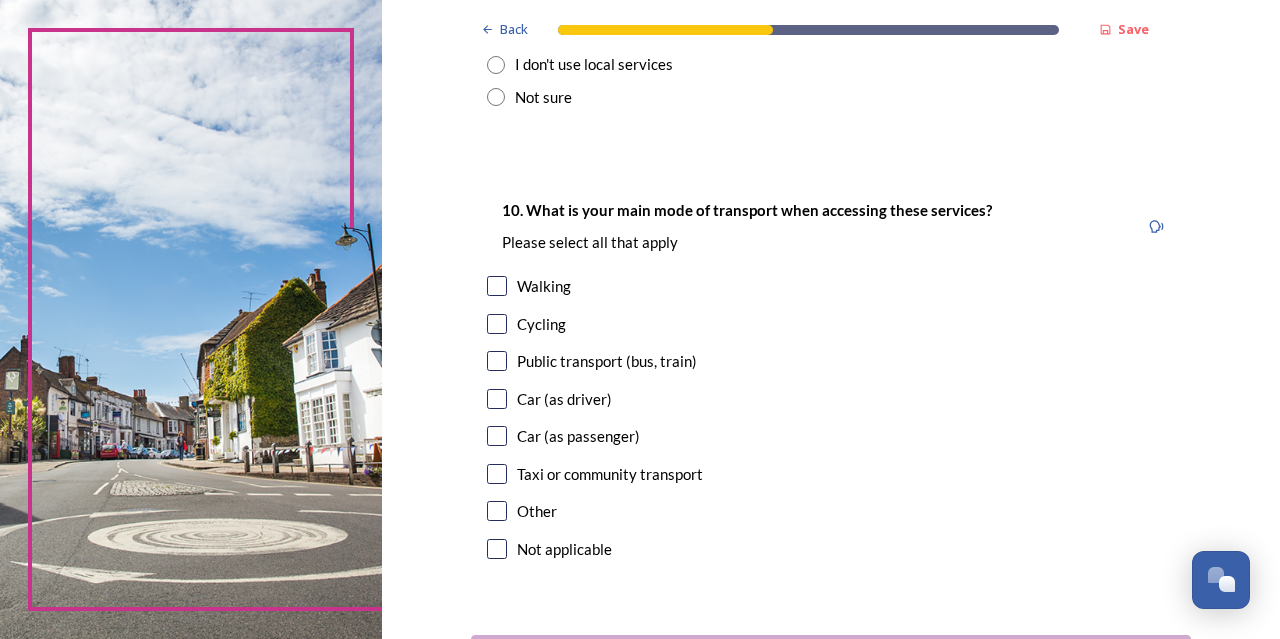 scroll, scrollTop: 1892, scrollLeft: 0, axis: vertical 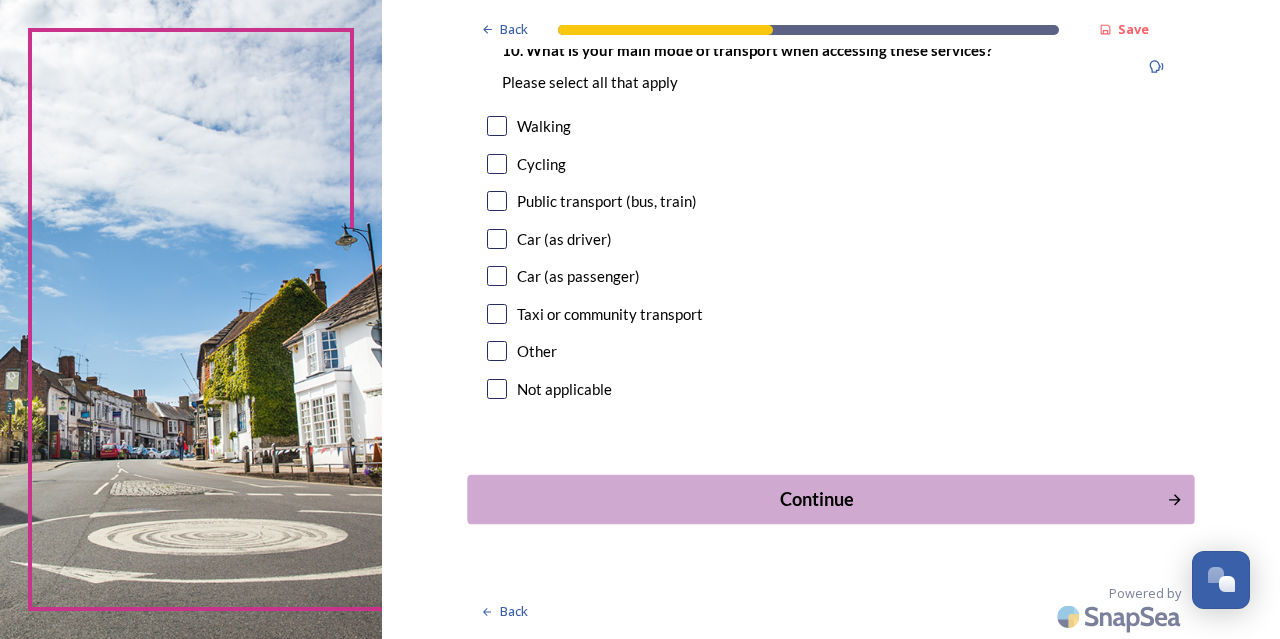 click on "Continue" at bounding box center [816, 499] 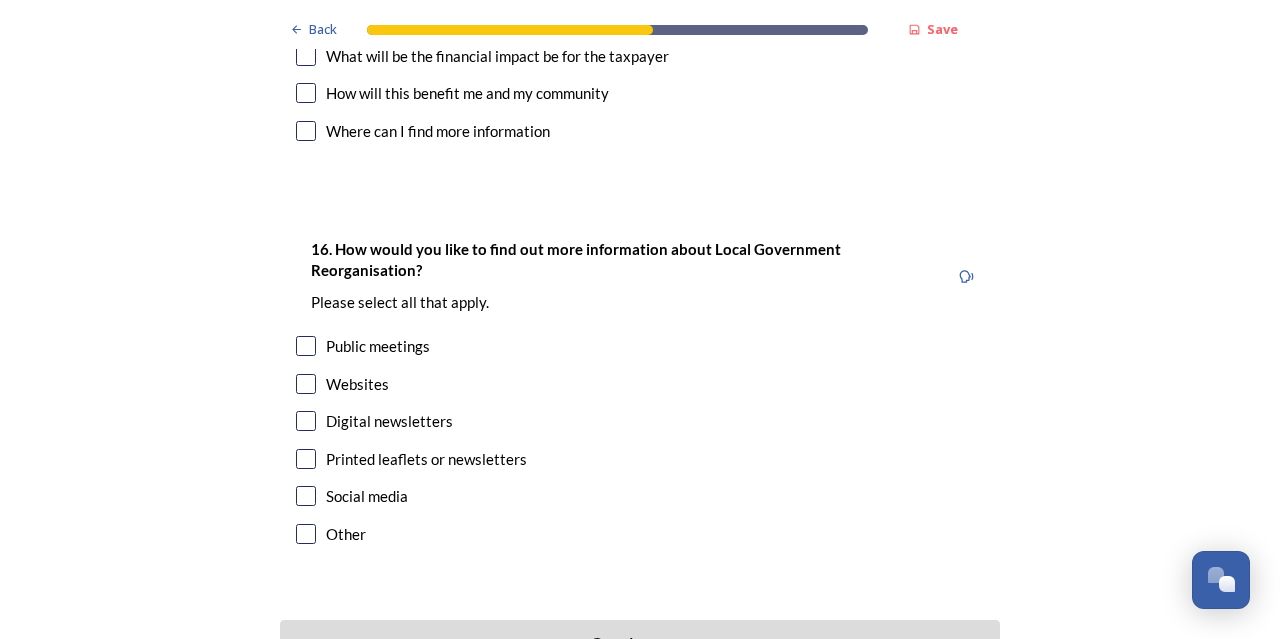 scroll, scrollTop: 5545, scrollLeft: 0, axis: vertical 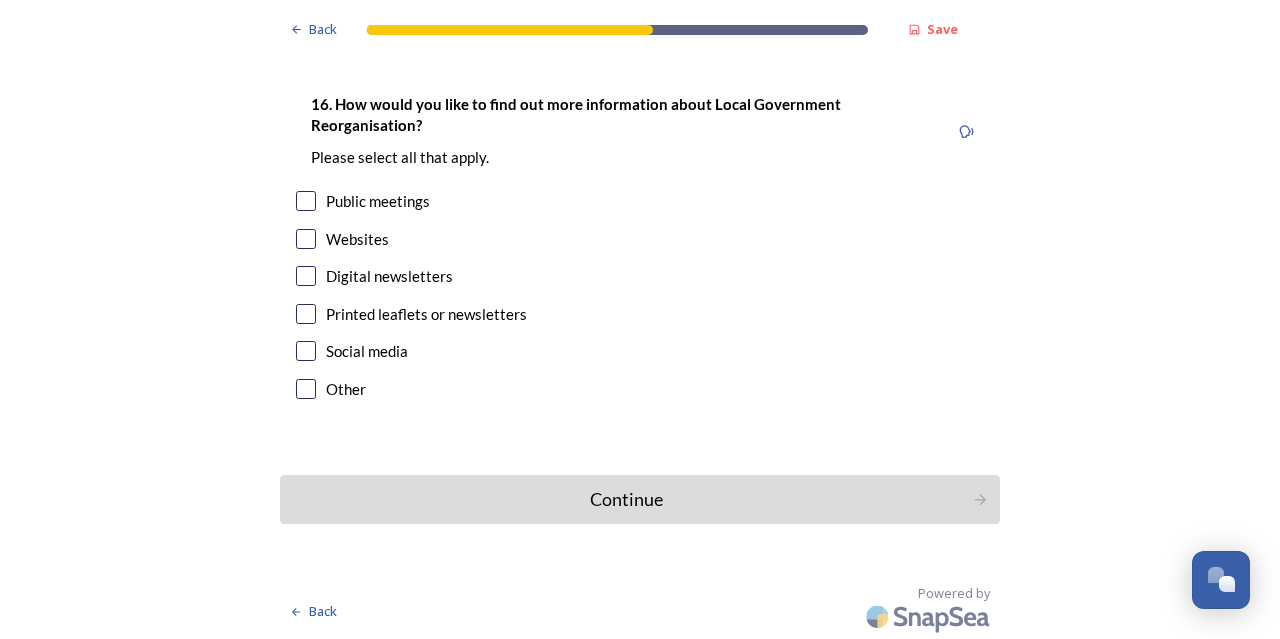click on "Continue" at bounding box center [626, 499] 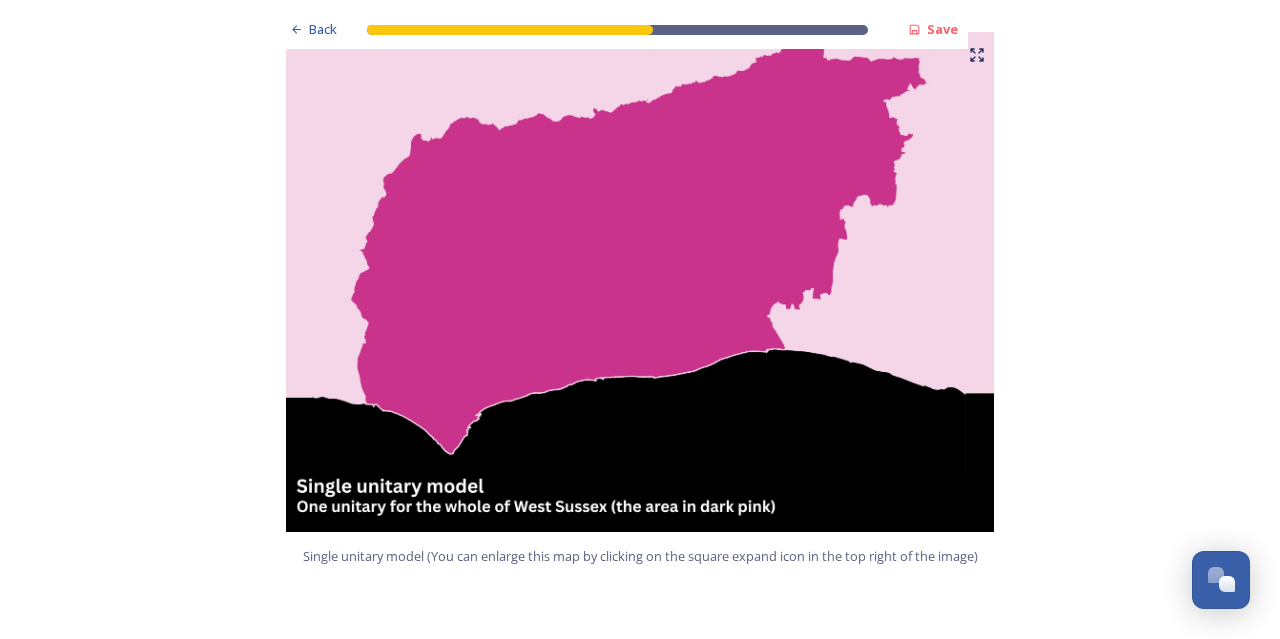 scroll, scrollTop: 45, scrollLeft: 0, axis: vertical 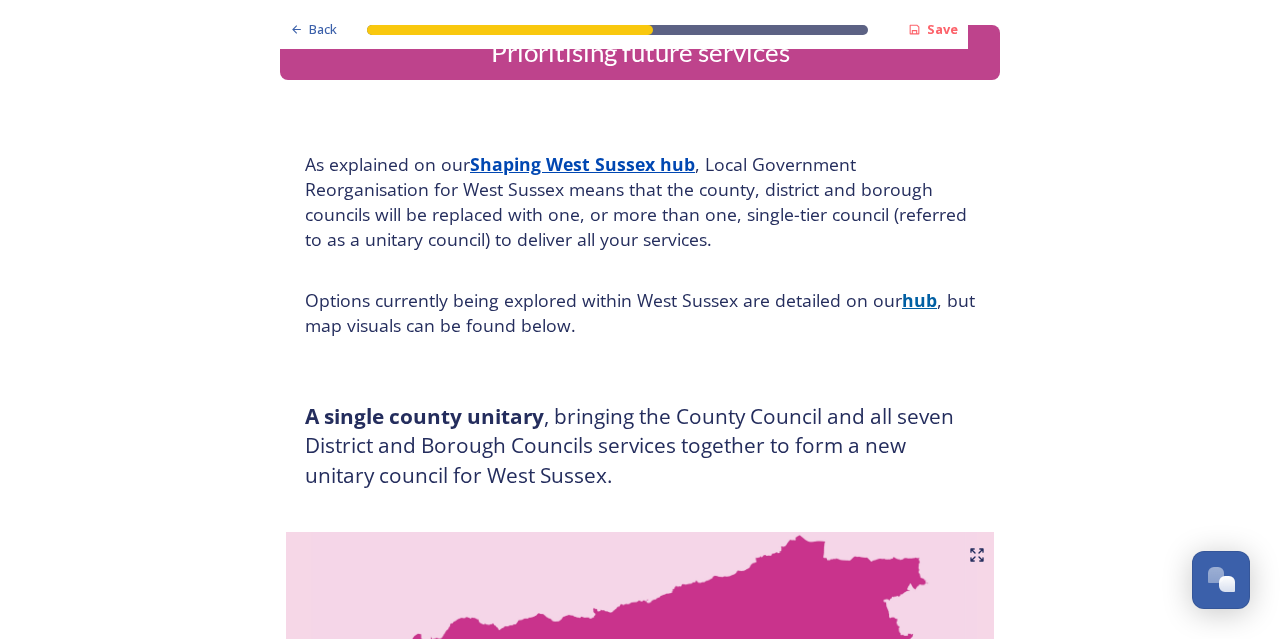 click on "hub" at bounding box center [919, 300] 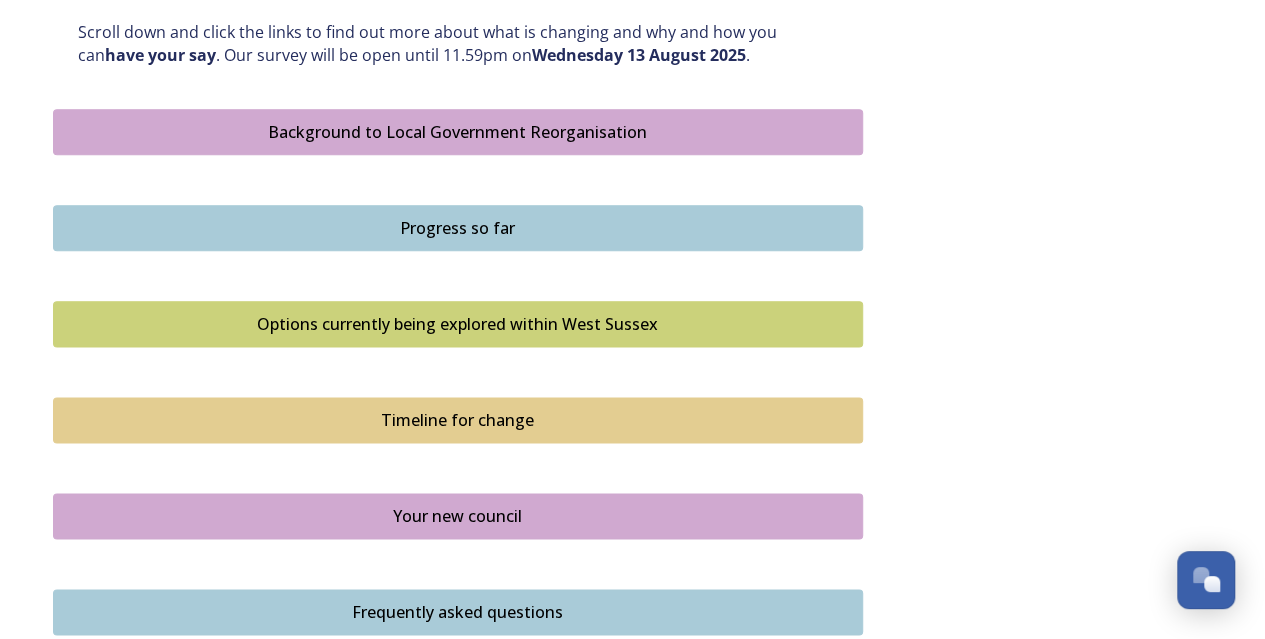 scroll, scrollTop: 1100, scrollLeft: 0, axis: vertical 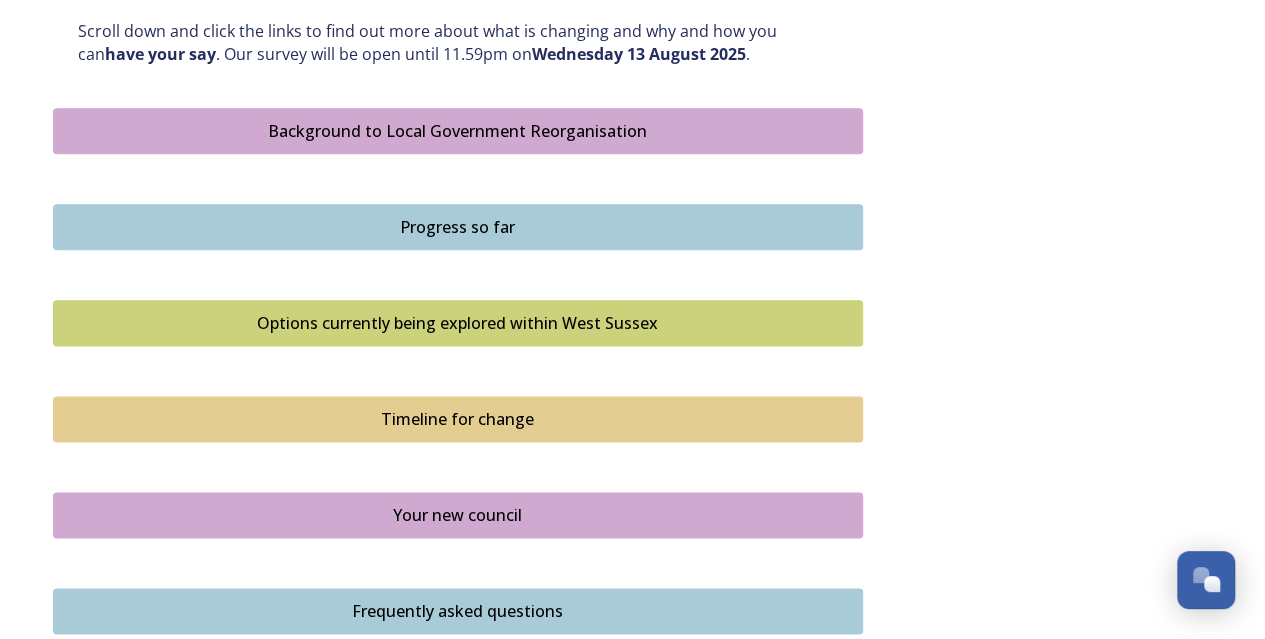click on "Options currently being explored within West Sussex" at bounding box center [458, 323] 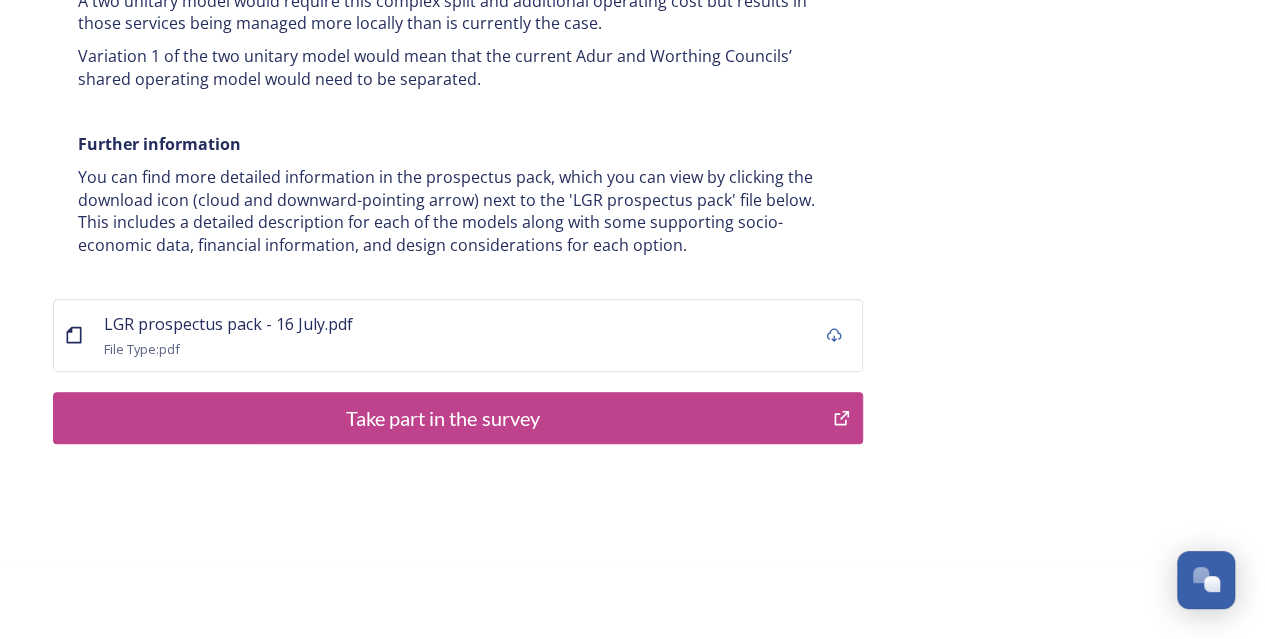 scroll, scrollTop: 3574, scrollLeft: 0, axis: vertical 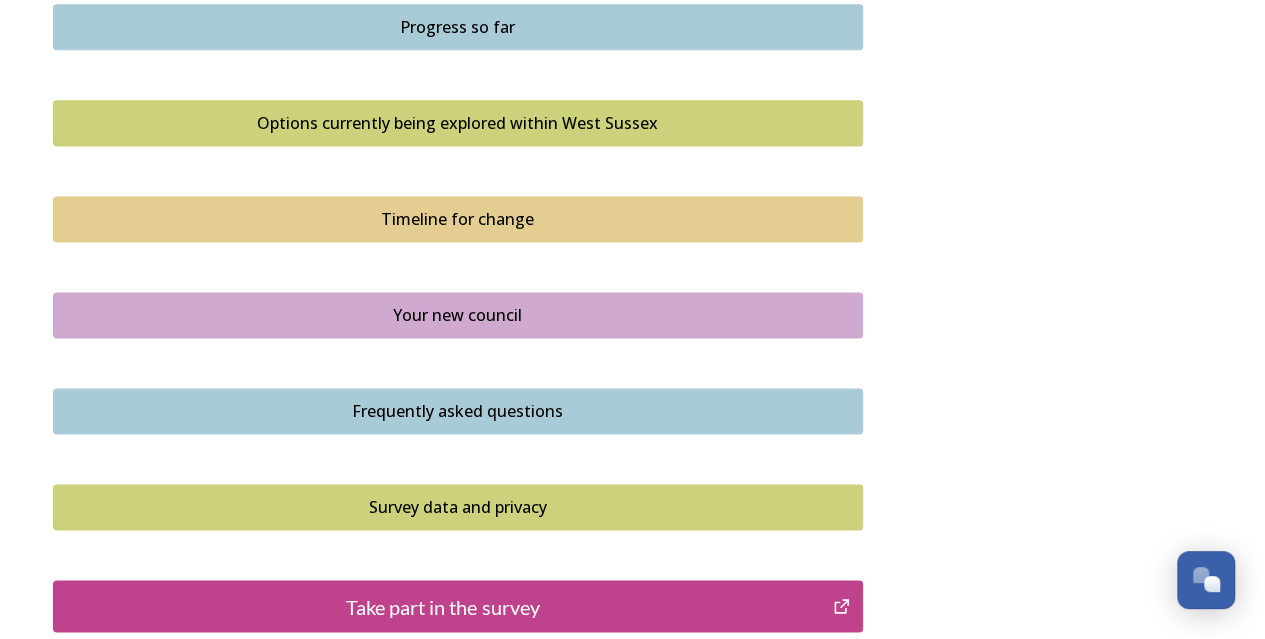 click on "Your new council" at bounding box center (458, 315) 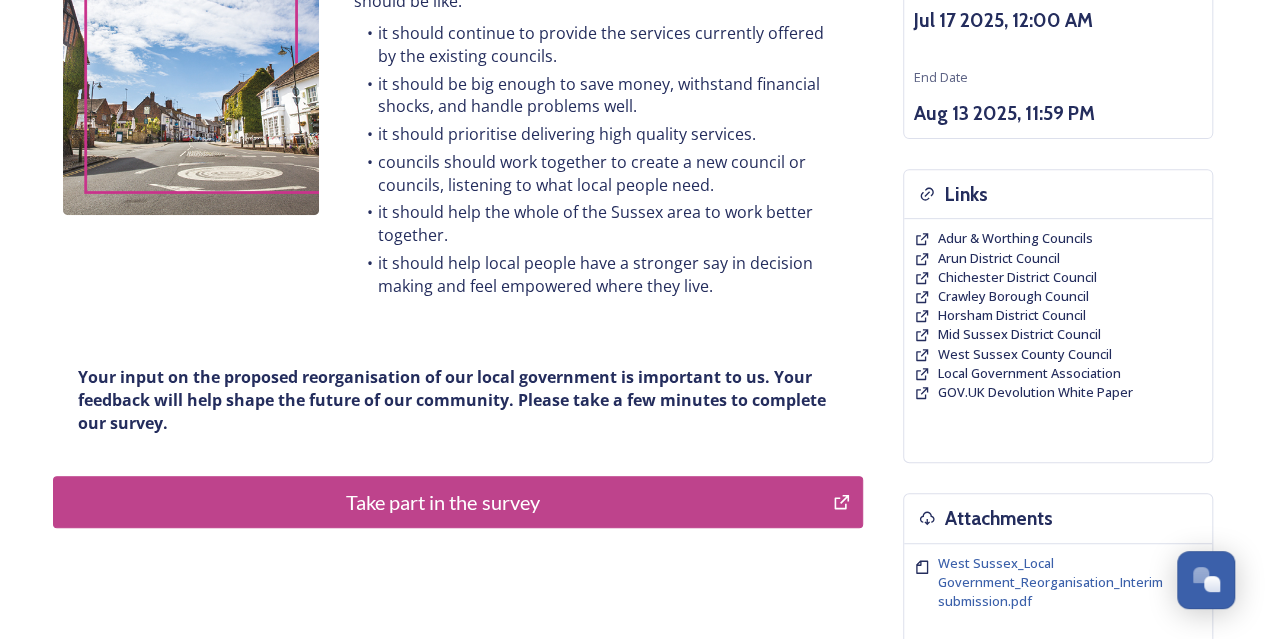 scroll, scrollTop: 400, scrollLeft: 0, axis: vertical 